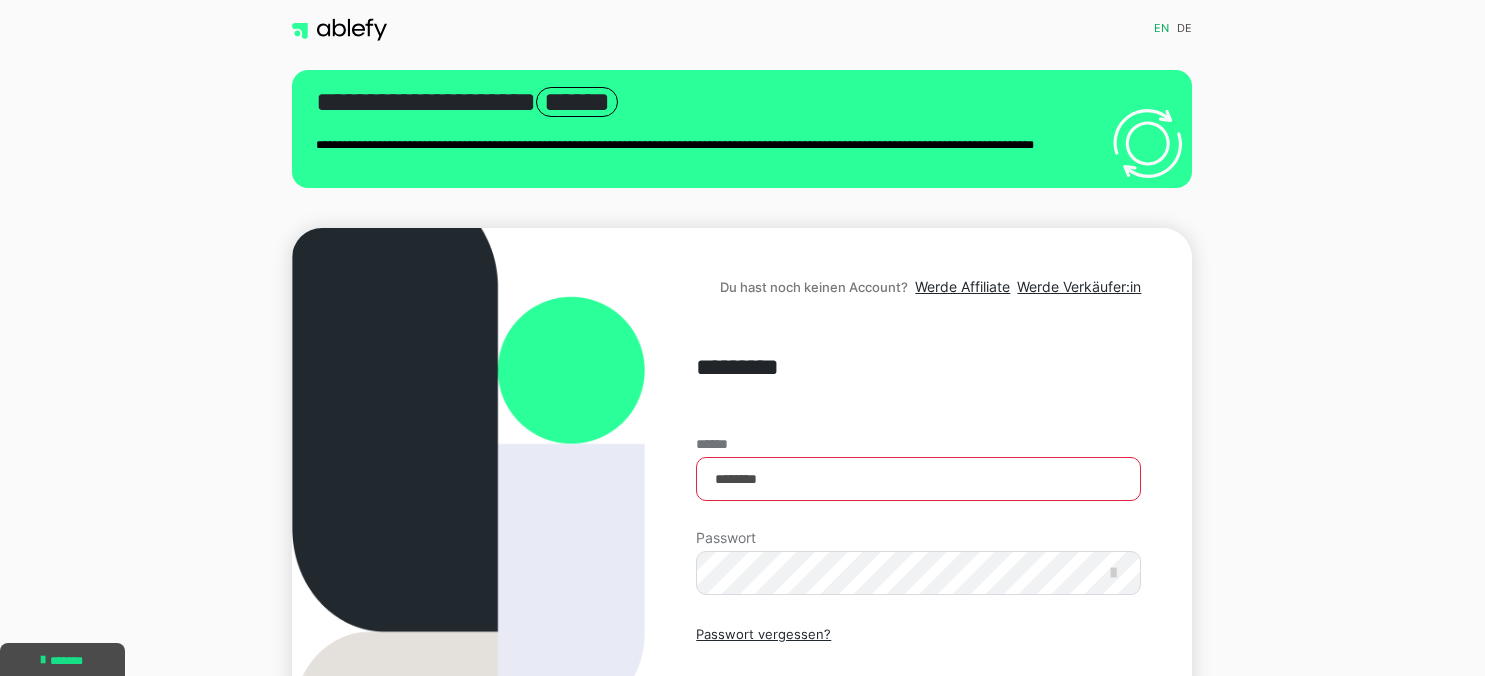scroll, scrollTop: 0, scrollLeft: 0, axis: both 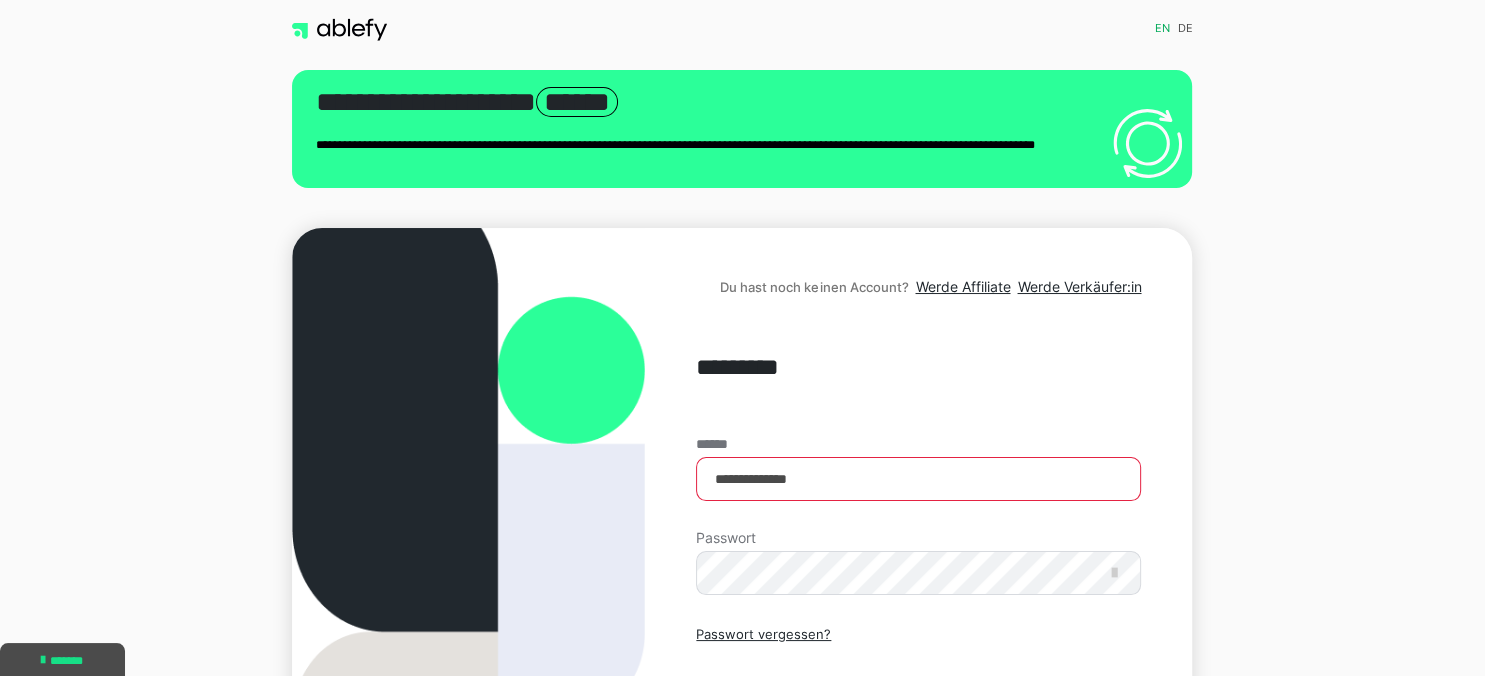type on "**********" 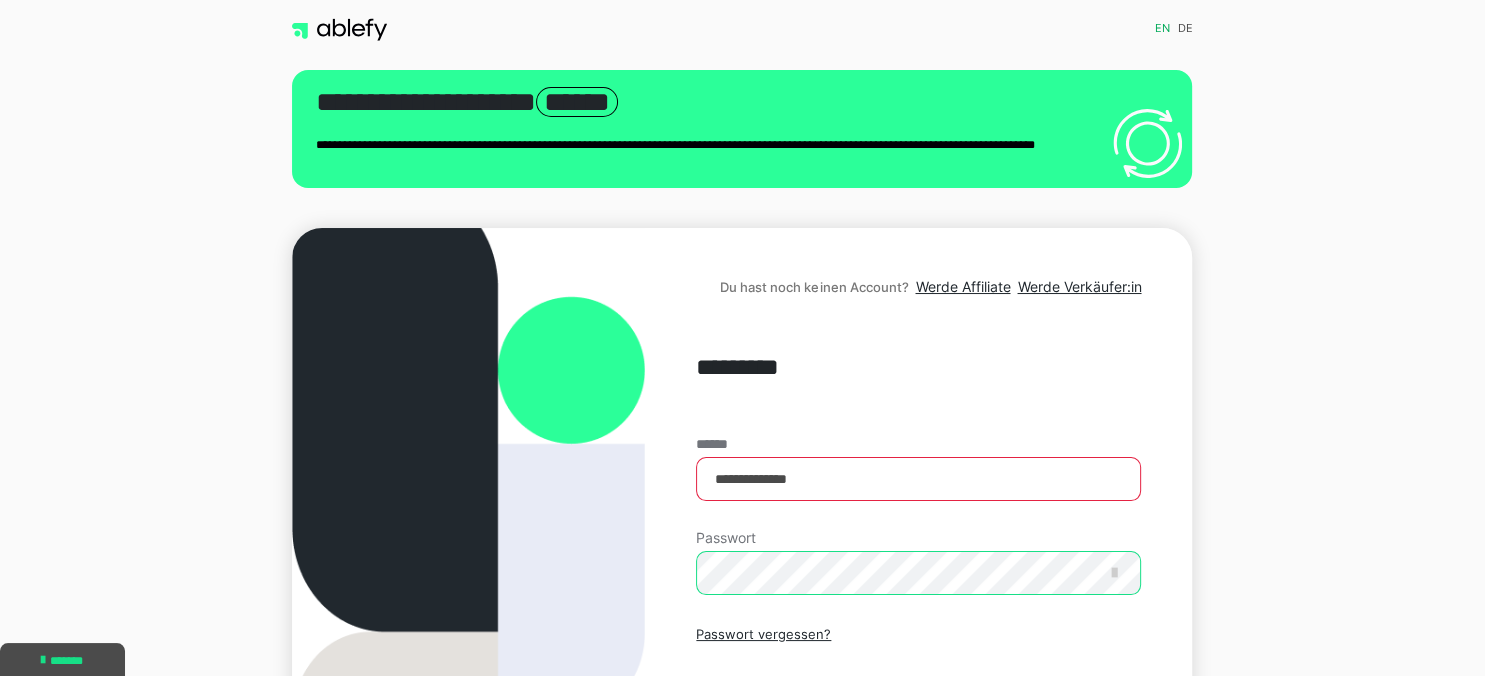 click on "Einloggen" at bounding box center (918, 721) 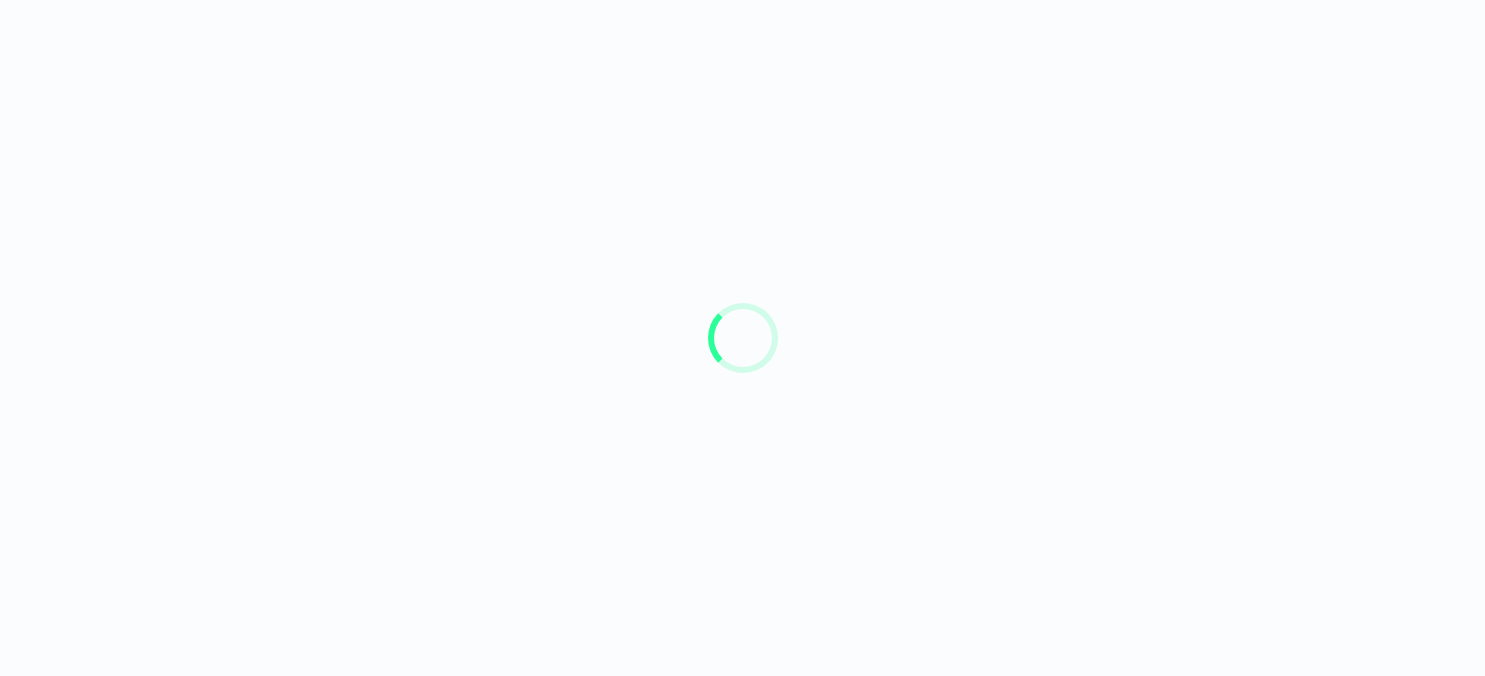 scroll, scrollTop: 0, scrollLeft: 0, axis: both 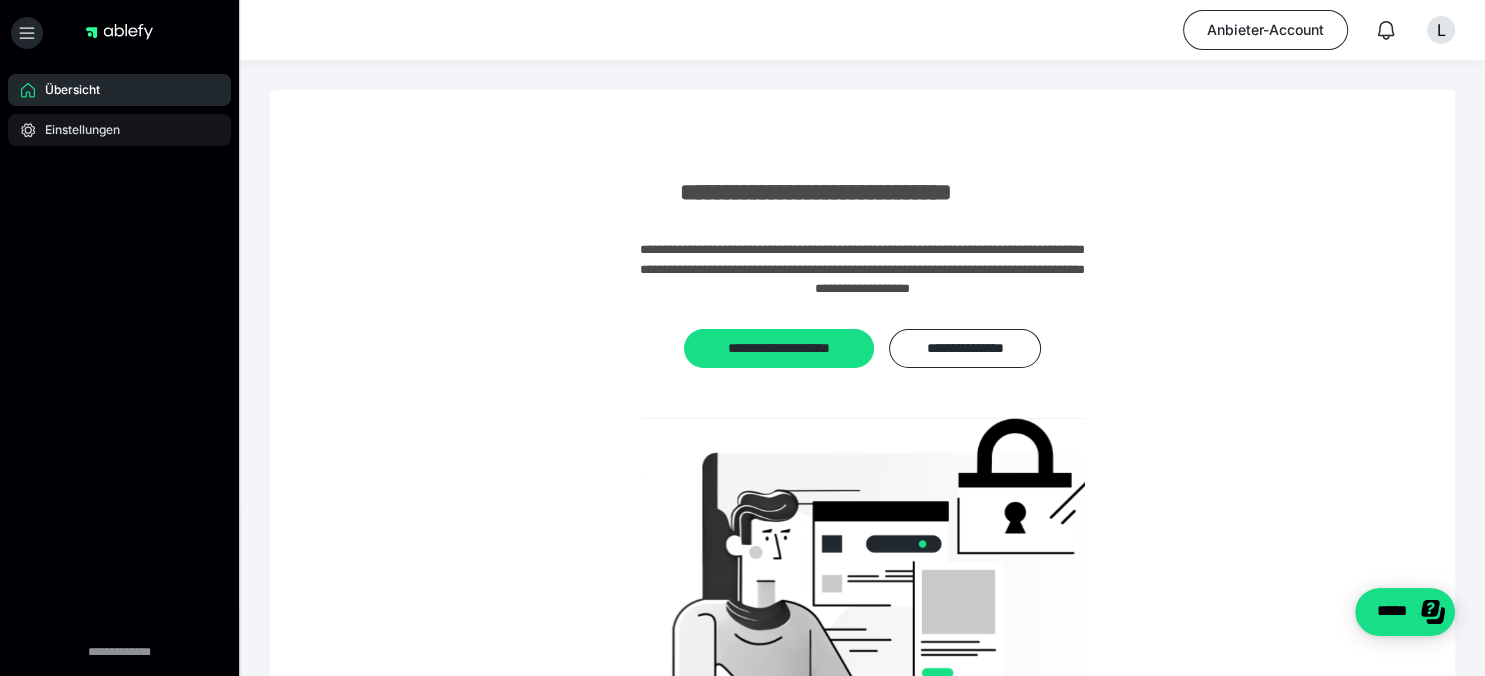 click on "Einstellungen" at bounding box center [119, 130] 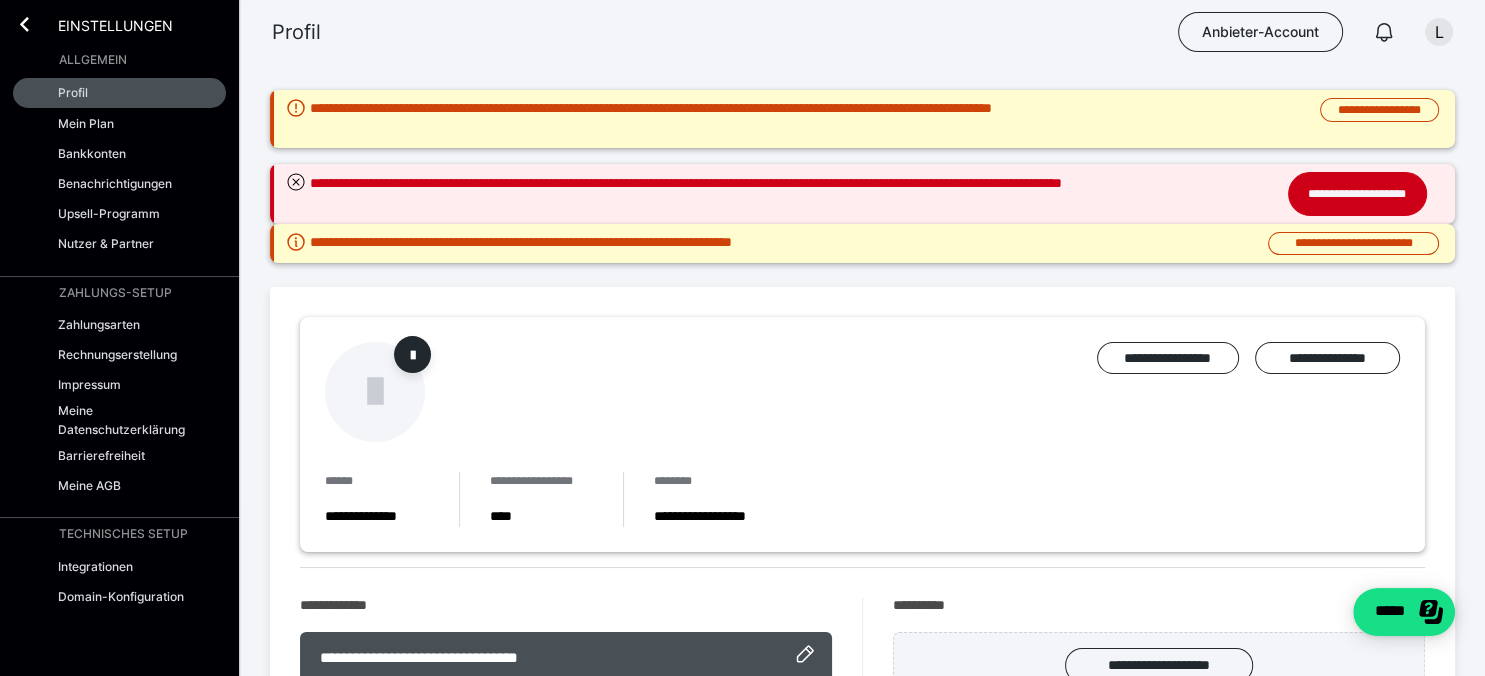 scroll, scrollTop: 0, scrollLeft: 0, axis: both 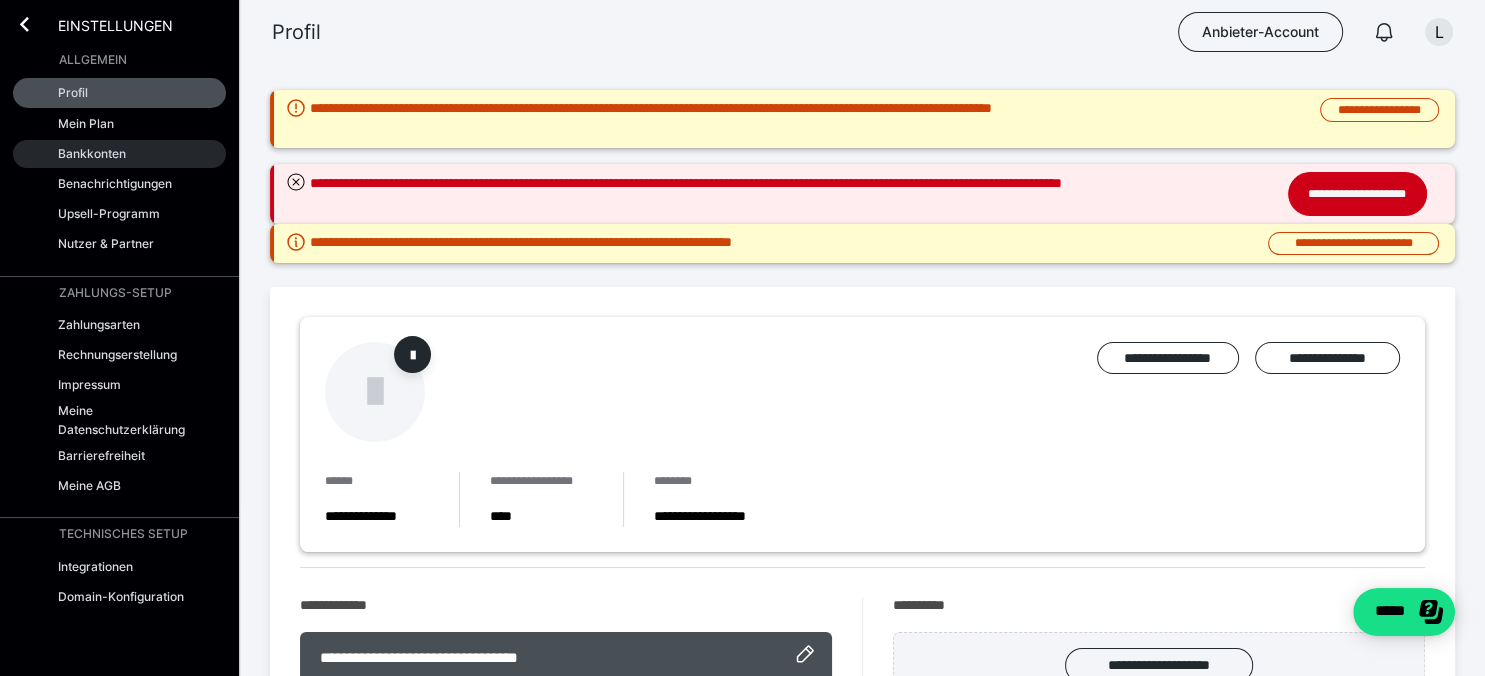 click on "Bankkonten" at bounding box center (92, 153) 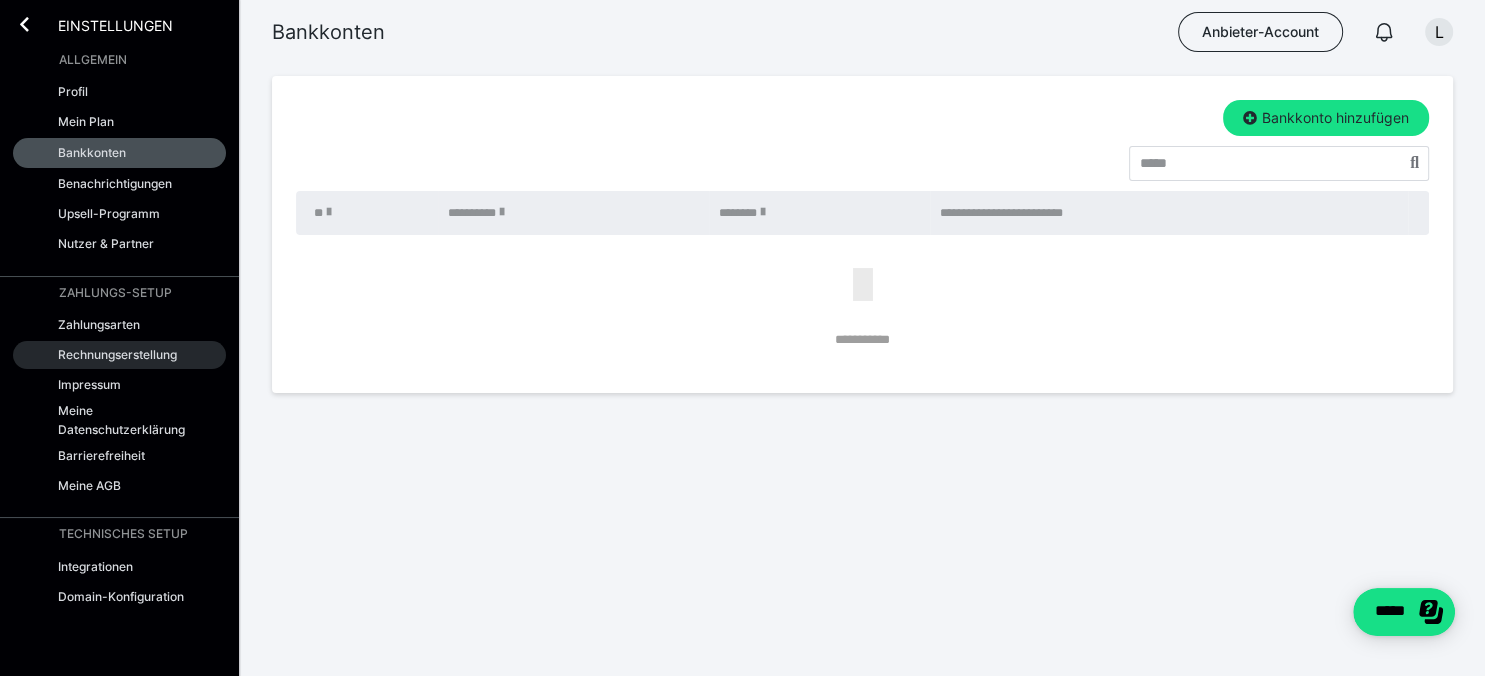 click on "Rechnungserstellung" at bounding box center (117, 354) 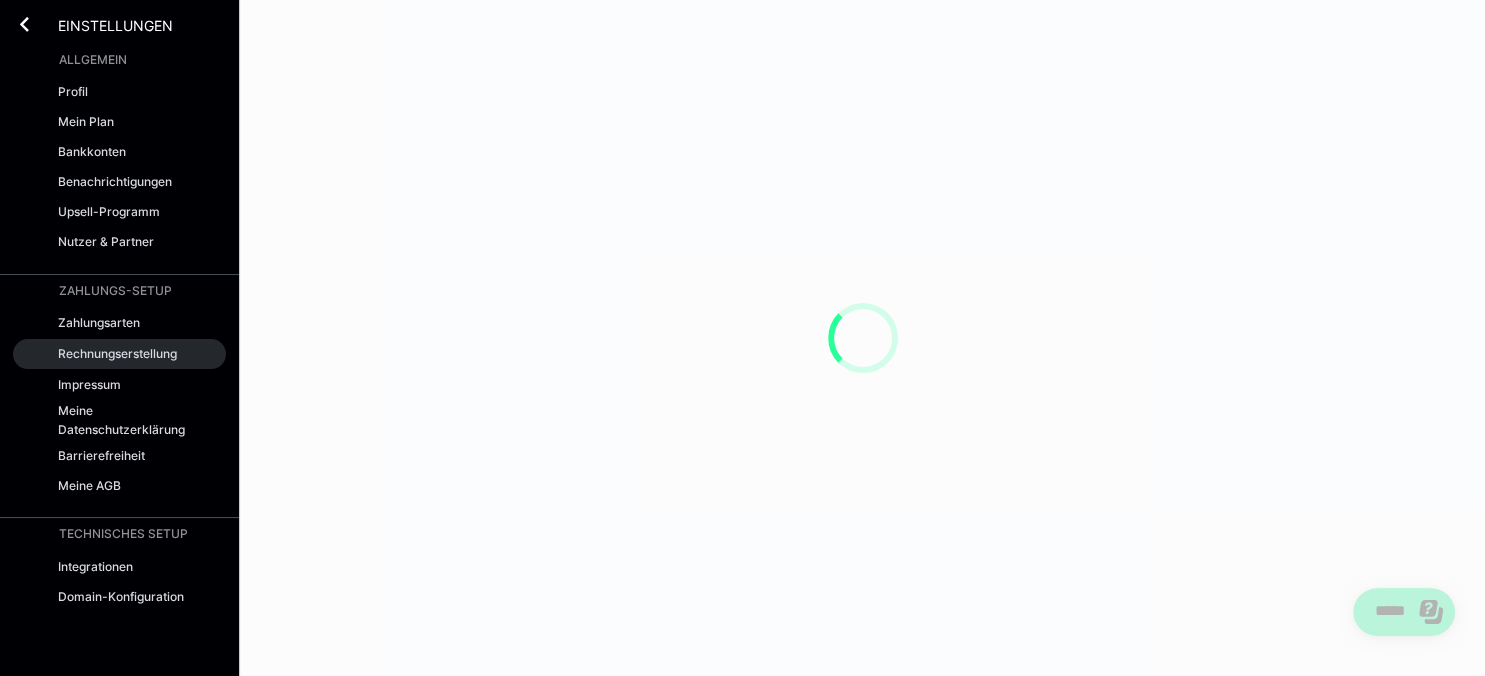 click on "Rechnungserstellung" at bounding box center [117, 353] 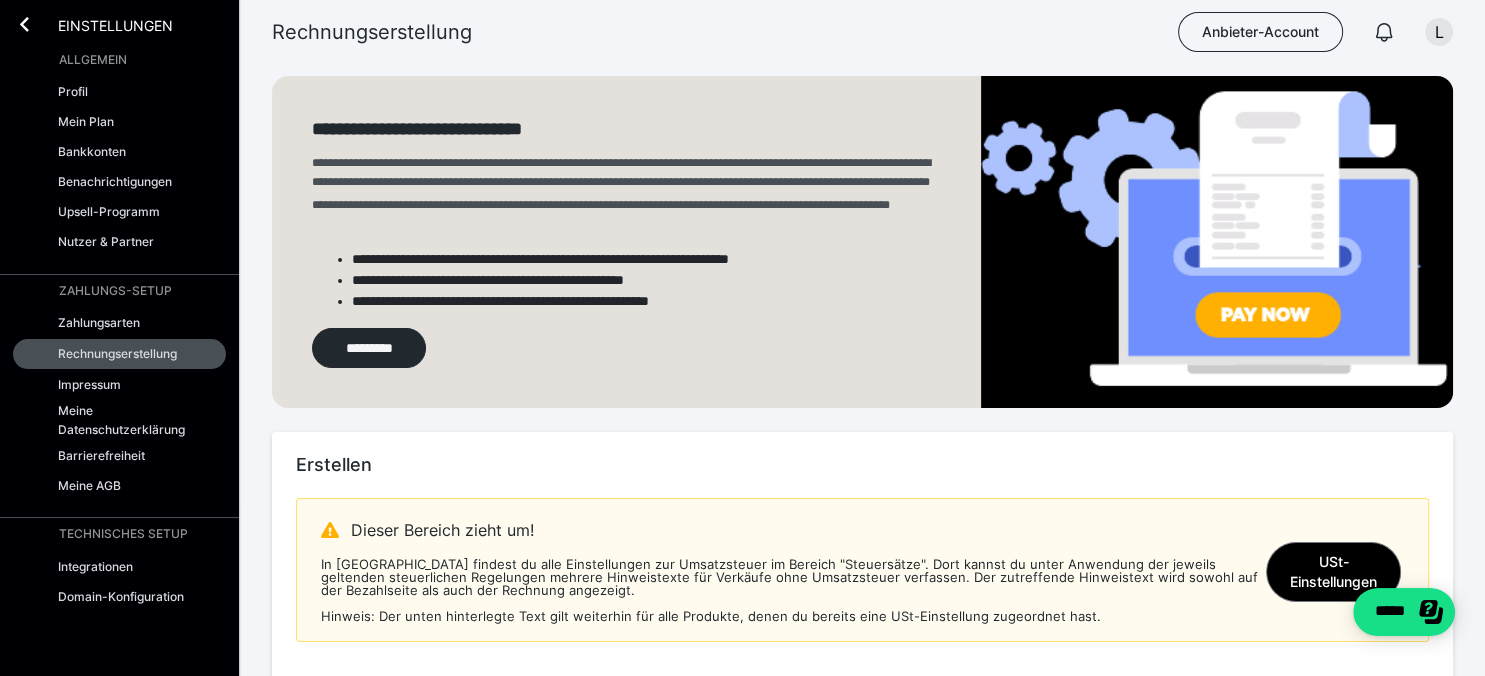 click on "USt-Einstellungen" at bounding box center (1333, 572) 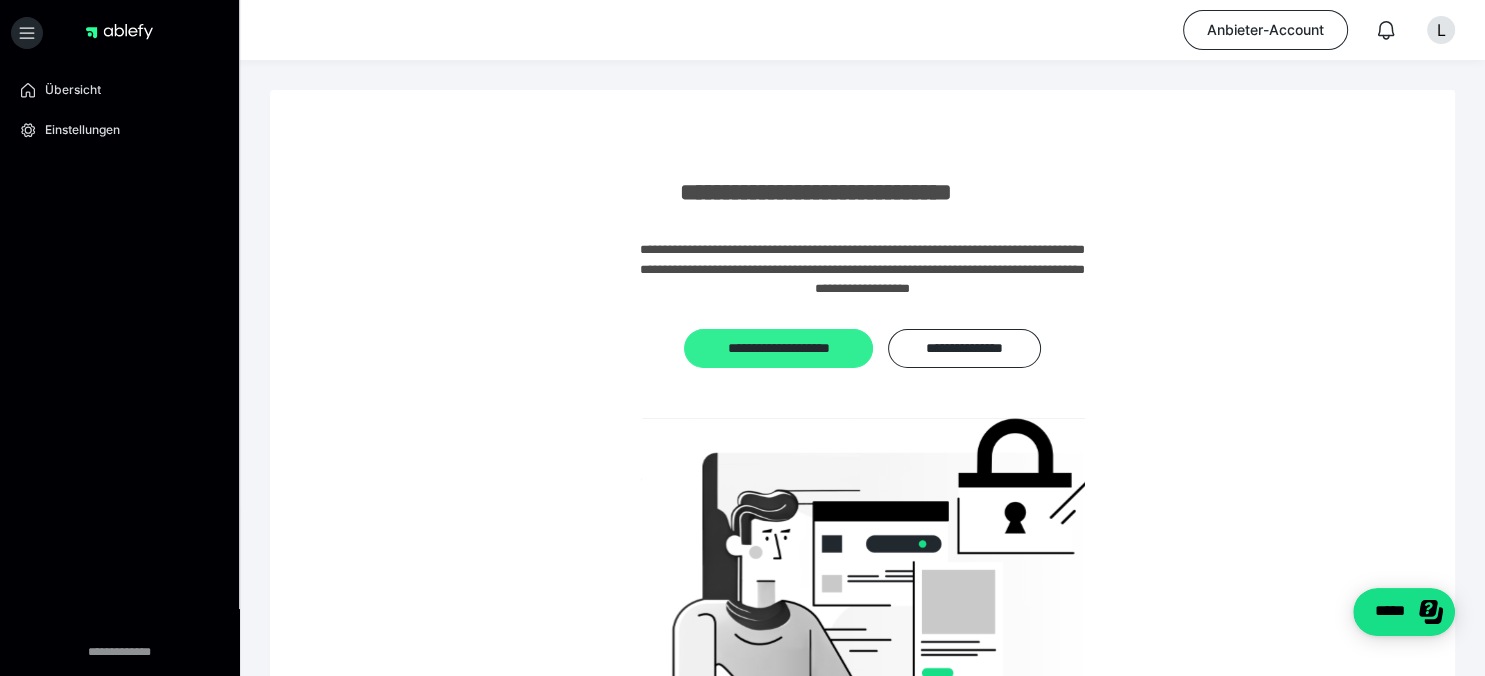 click on "**********" at bounding box center [778, 349] 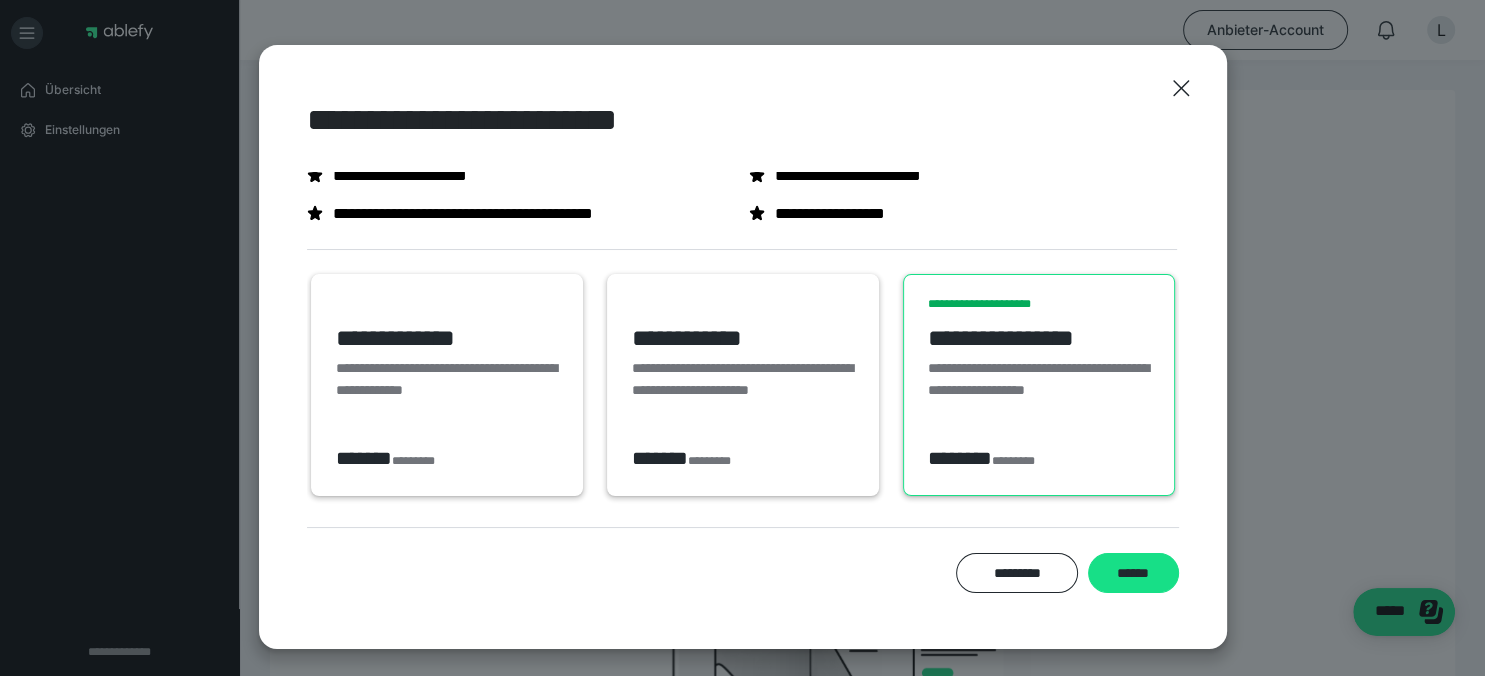 scroll, scrollTop: 59, scrollLeft: 0, axis: vertical 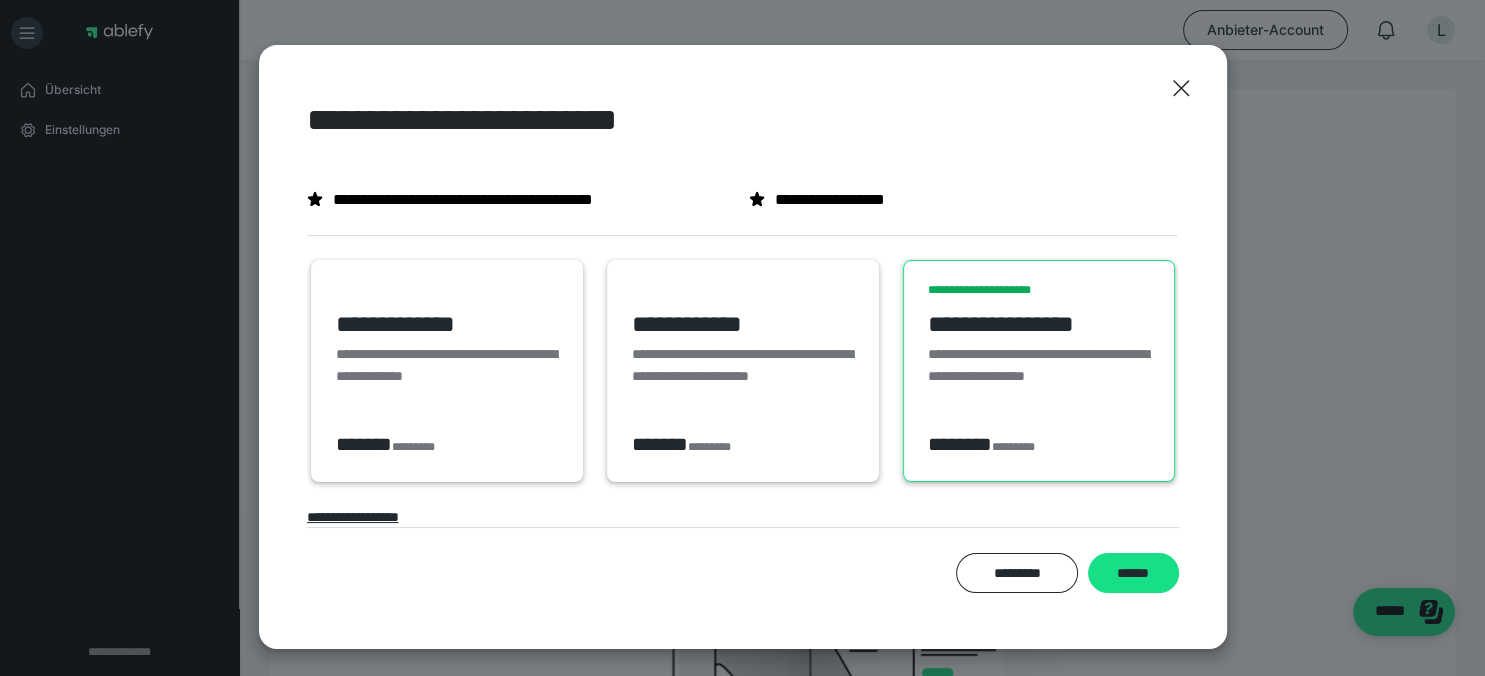 click on "**********" at bounding box center (743, 376) 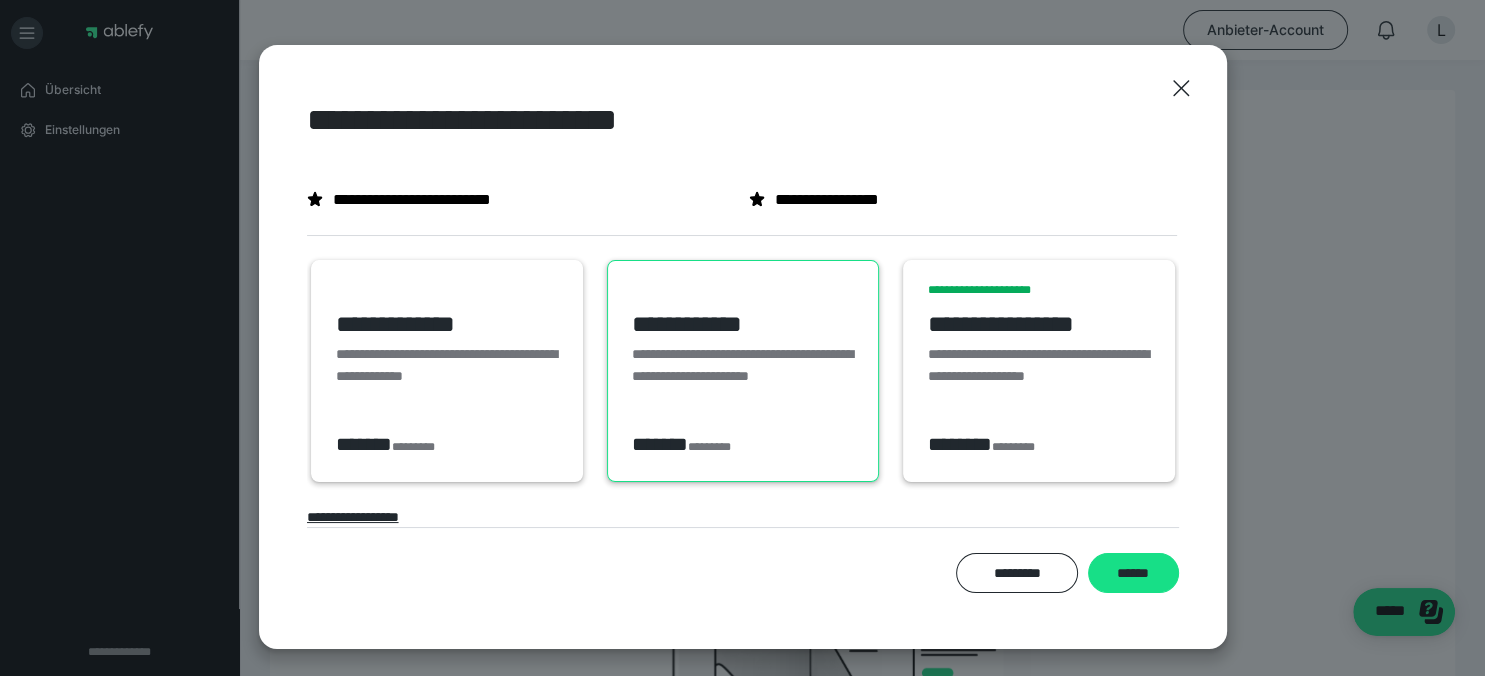 click on "**********" at bounding box center [447, 365] 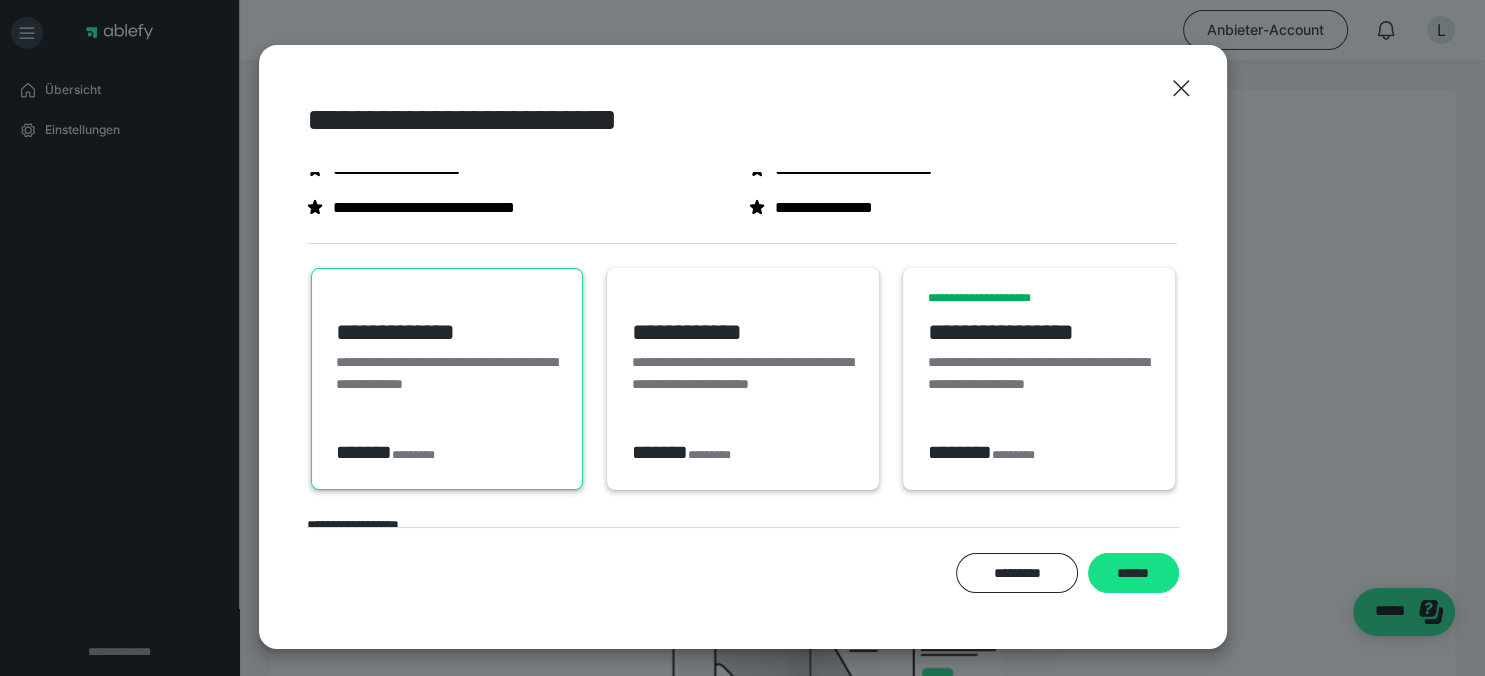 scroll, scrollTop: 59, scrollLeft: 0, axis: vertical 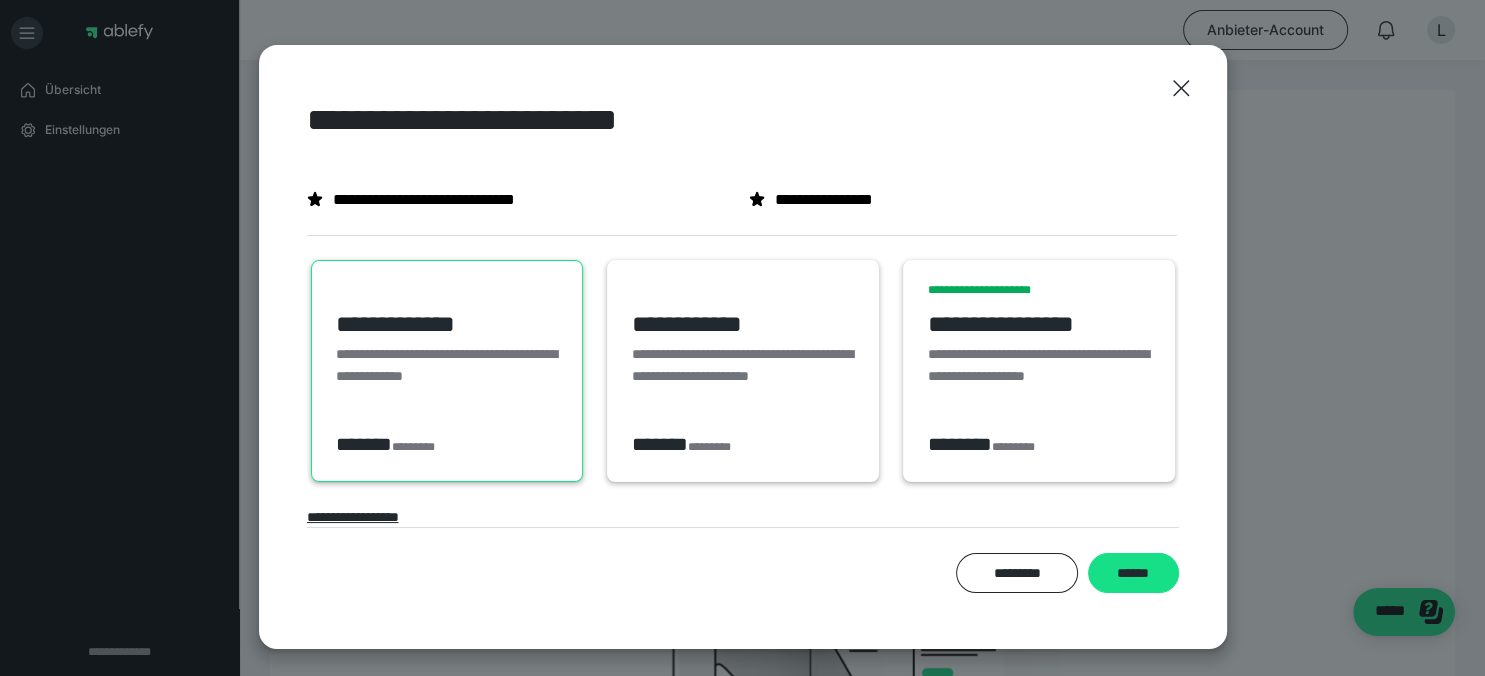 click on "**********" at bounding box center (743, 376) 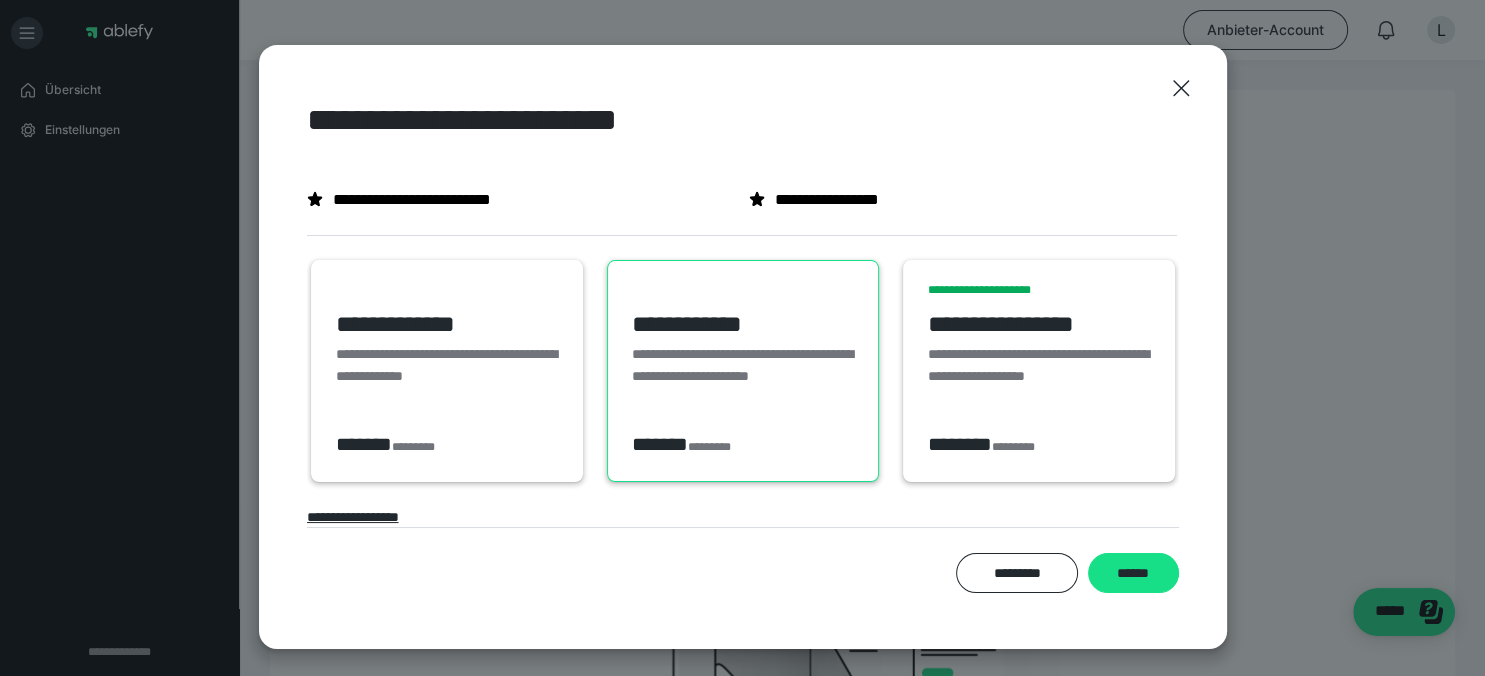 scroll, scrollTop: 0, scrollLeft: 0, axis: both 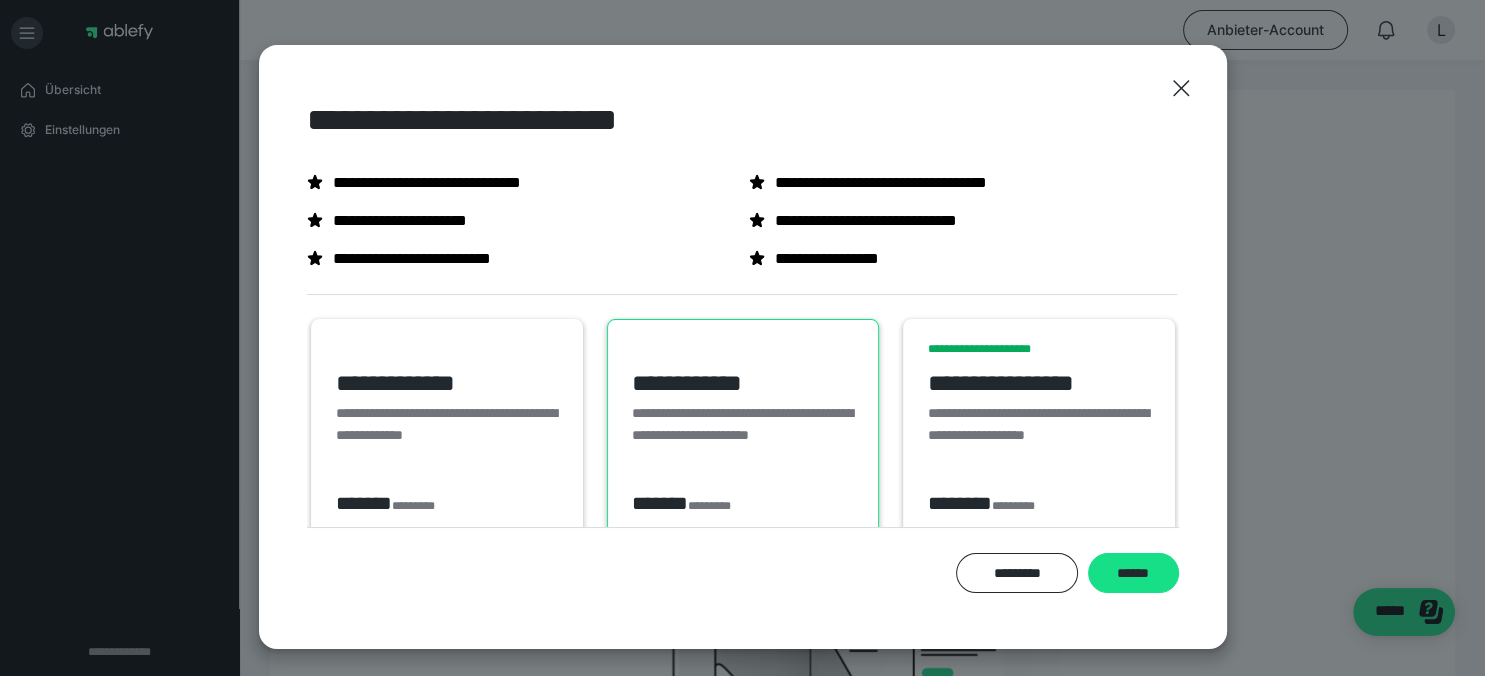 click on "**********" at bounding box center [1039, 430] 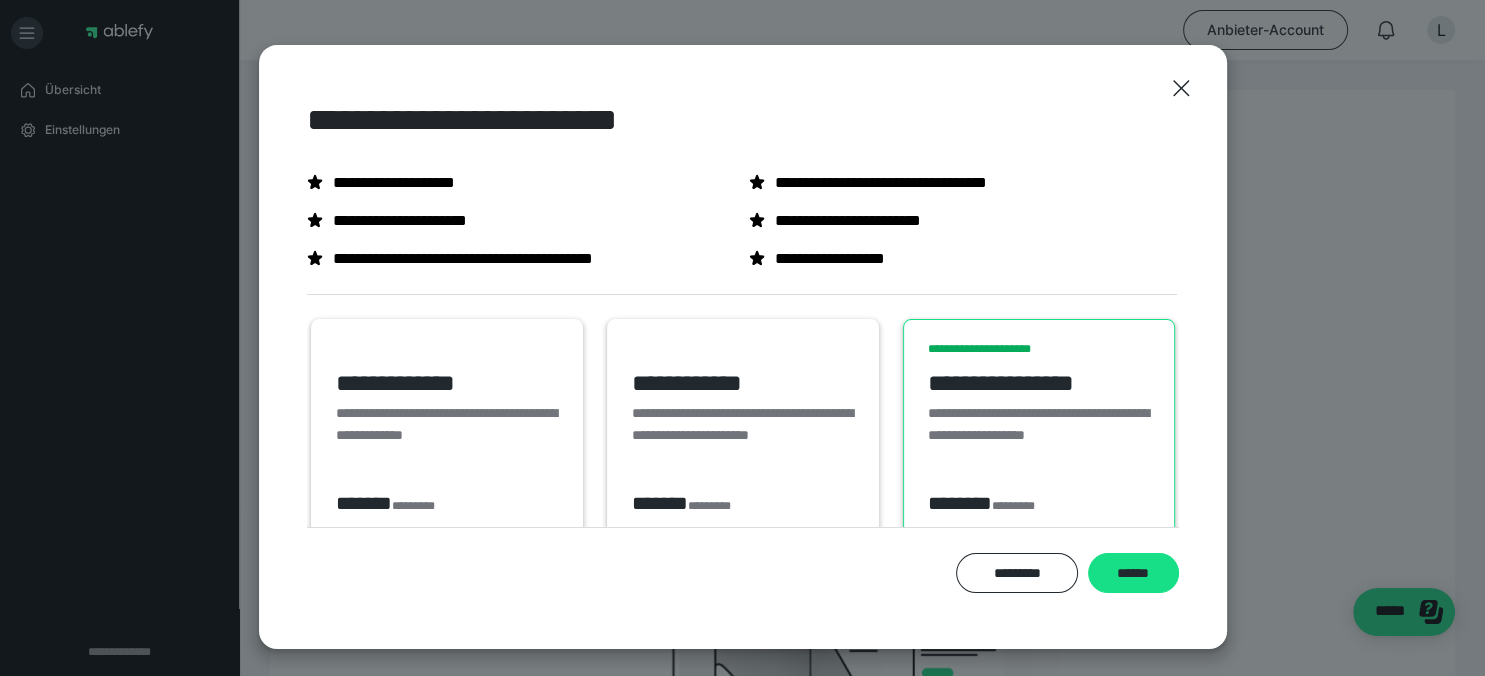 click on "**********" at bounding box center (743, 435) 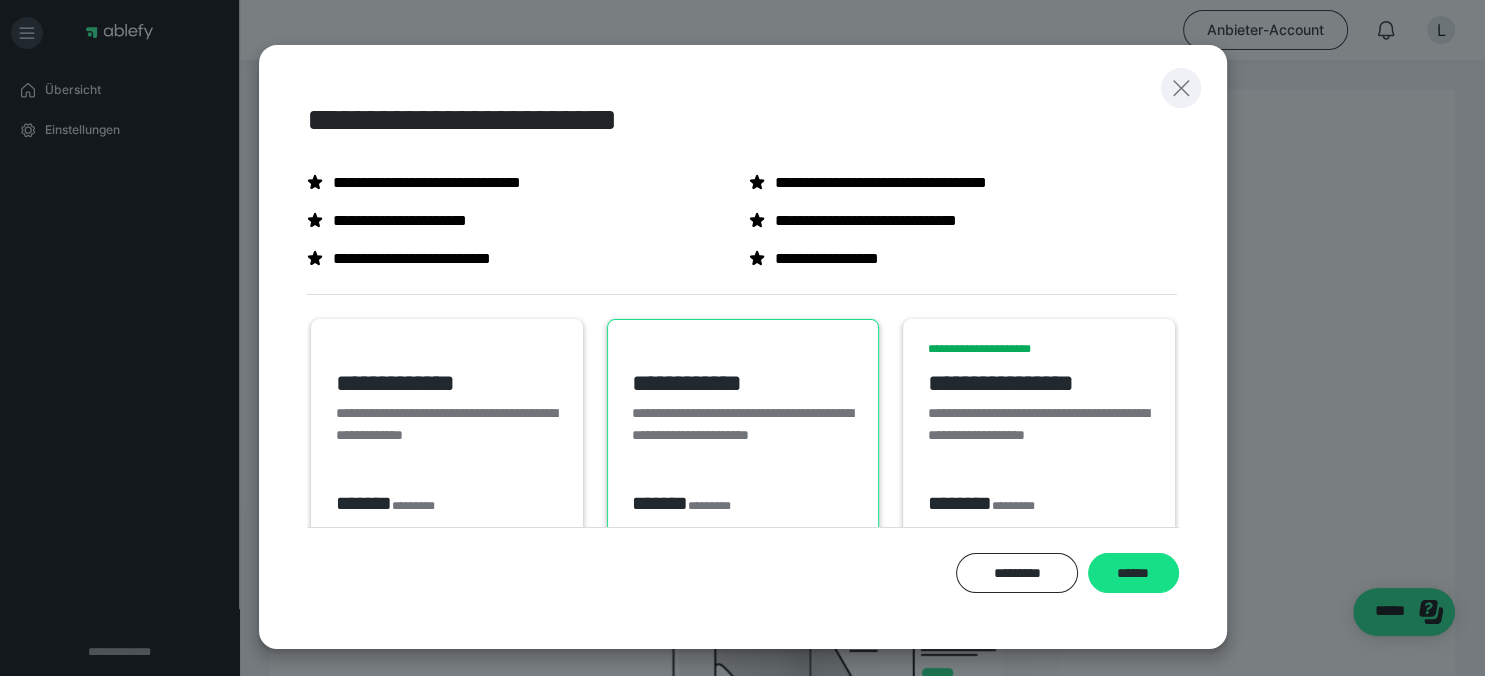 click 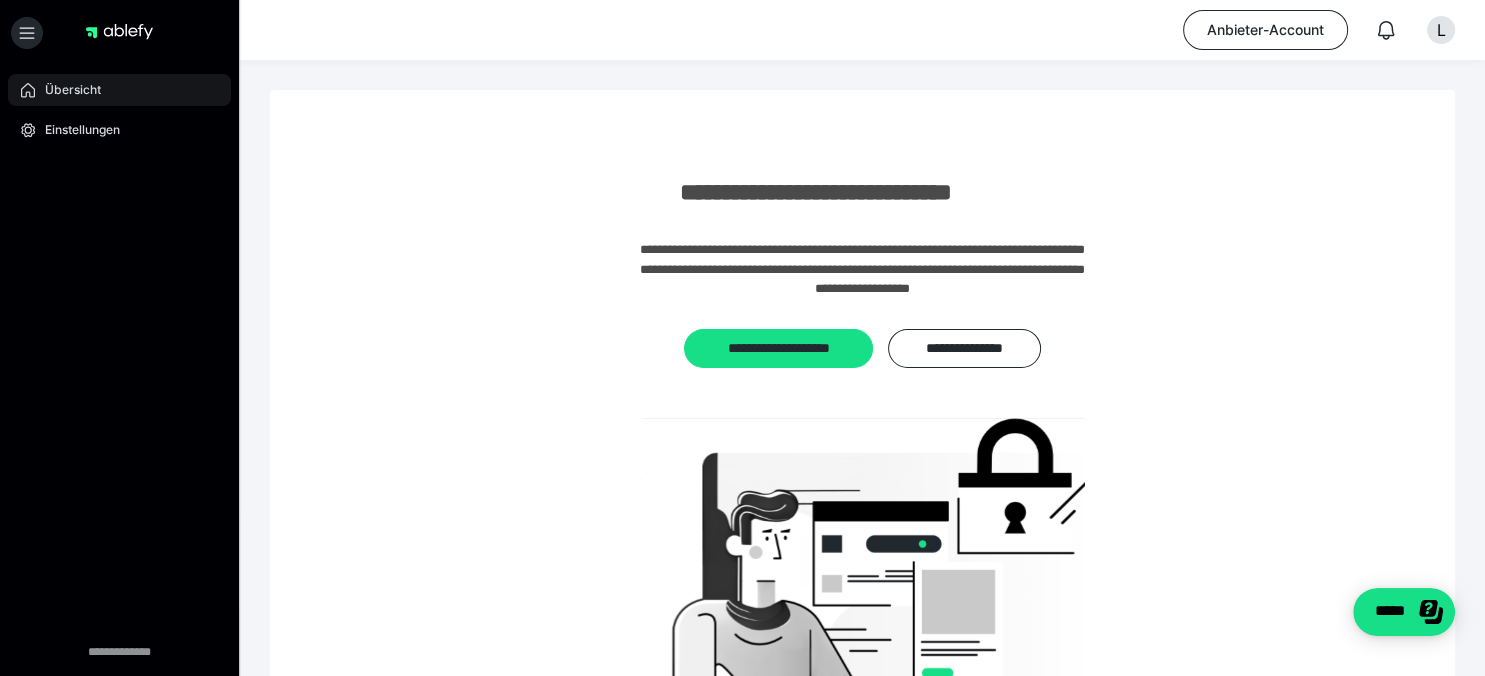 click on "Übersicht" at bounding box center (66, 90) 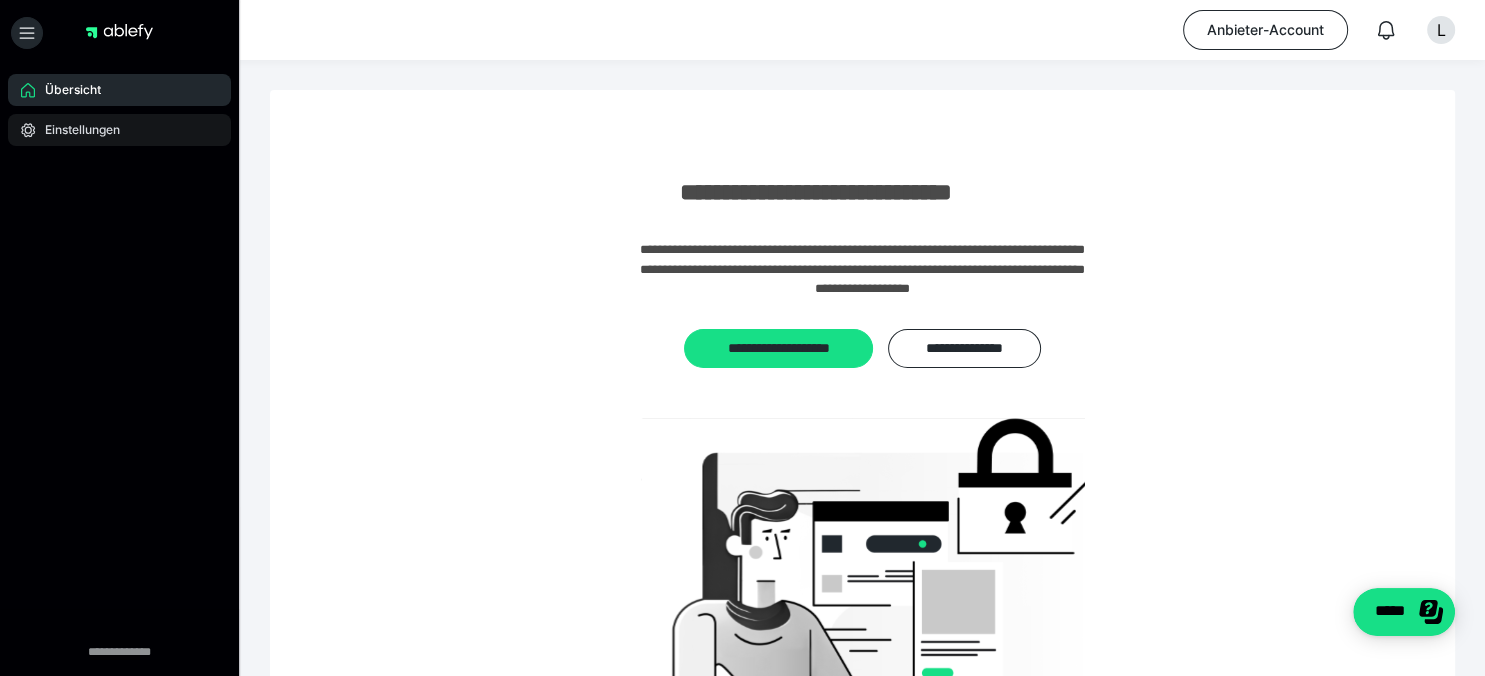 click on "Einstellungen" at bounding box center [75, 130] 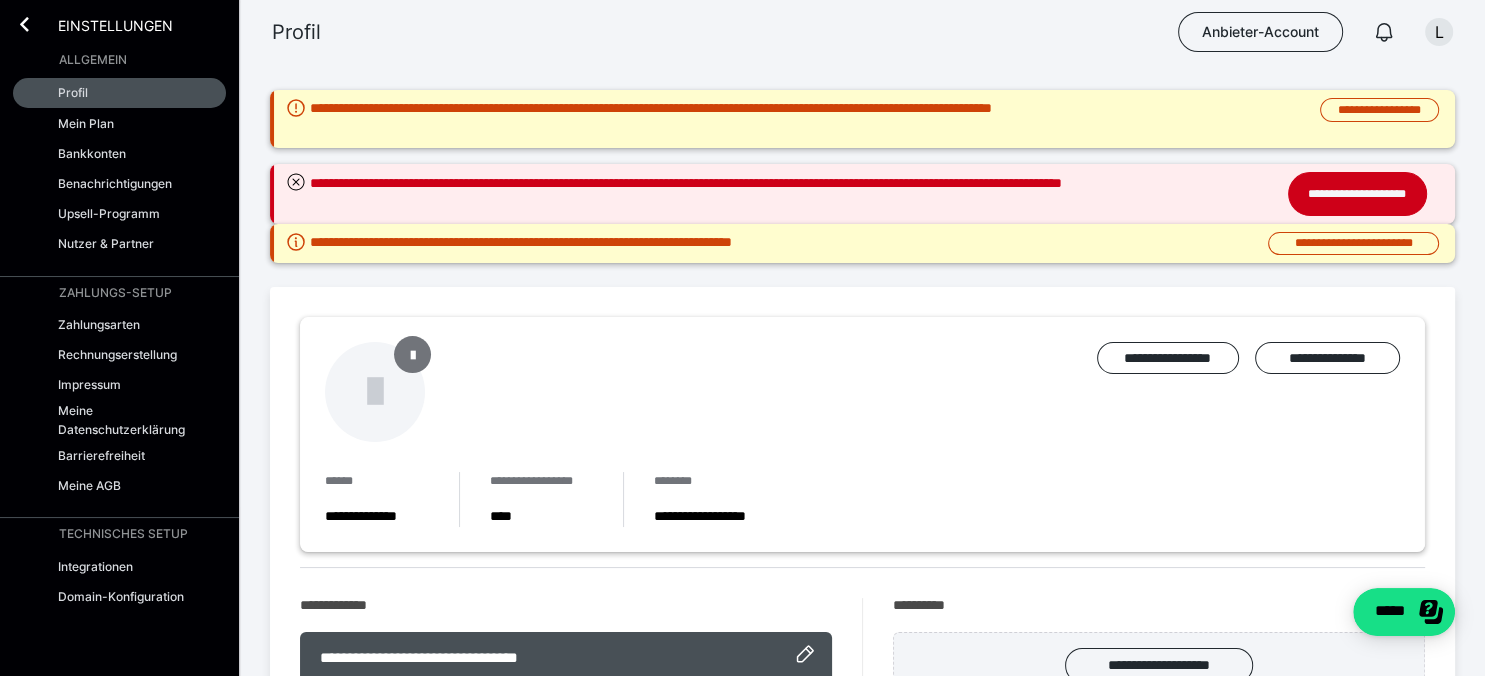 click at bounding box center (413, 354) 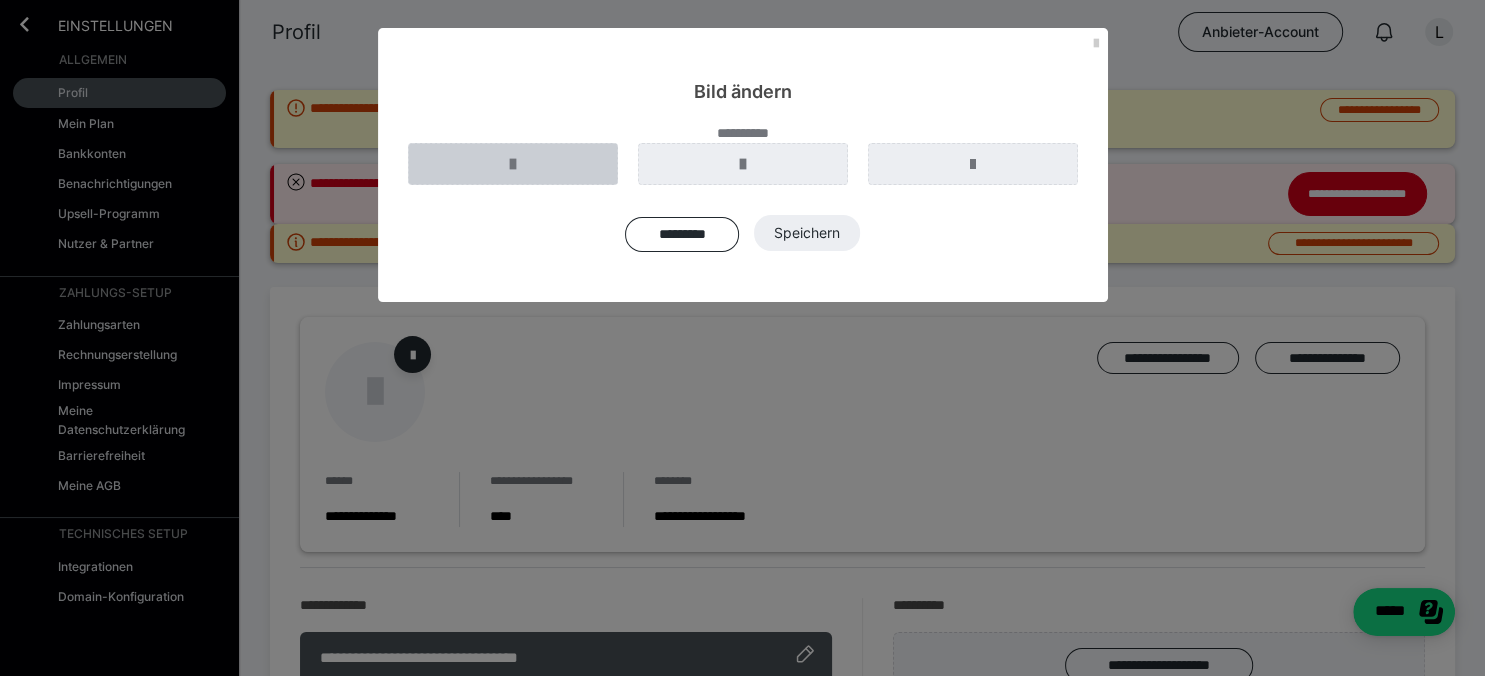 click at bounding box center [513, 164] 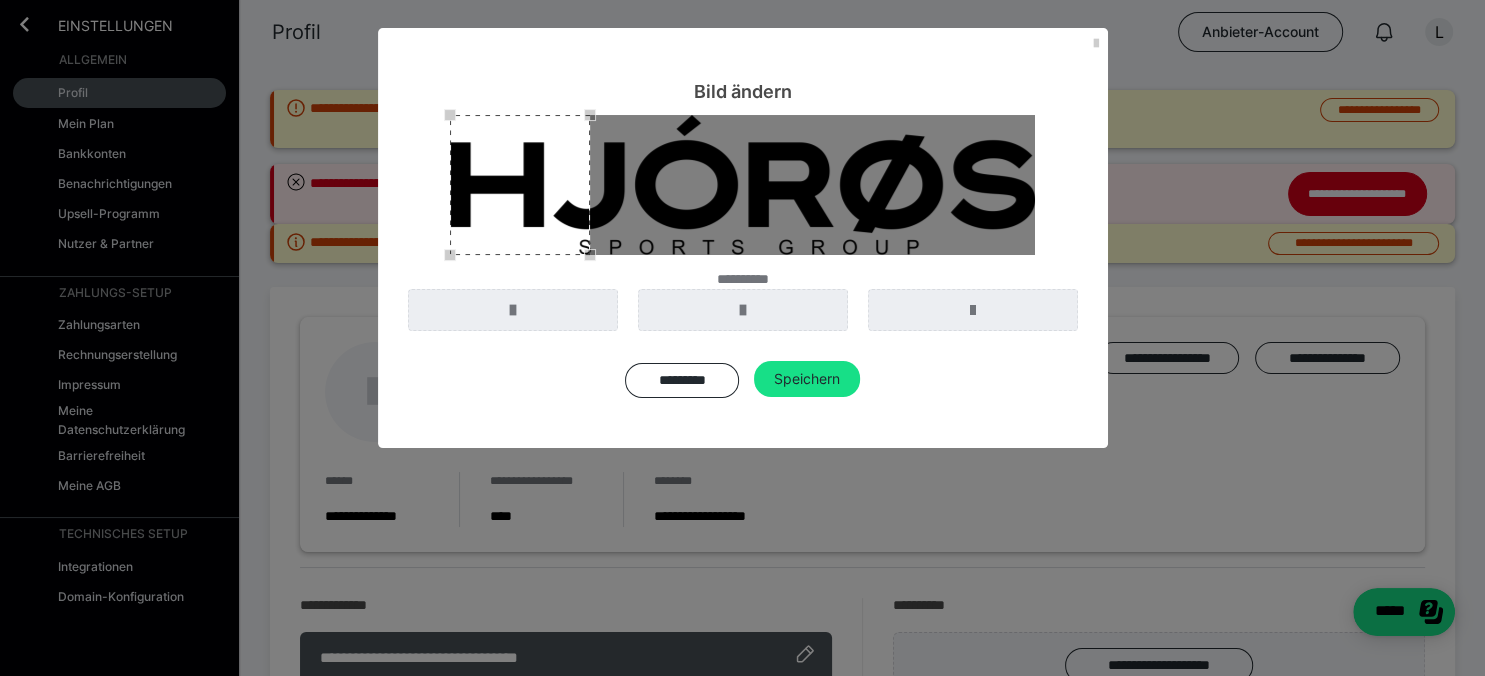 click at bounding box center [742, 185] 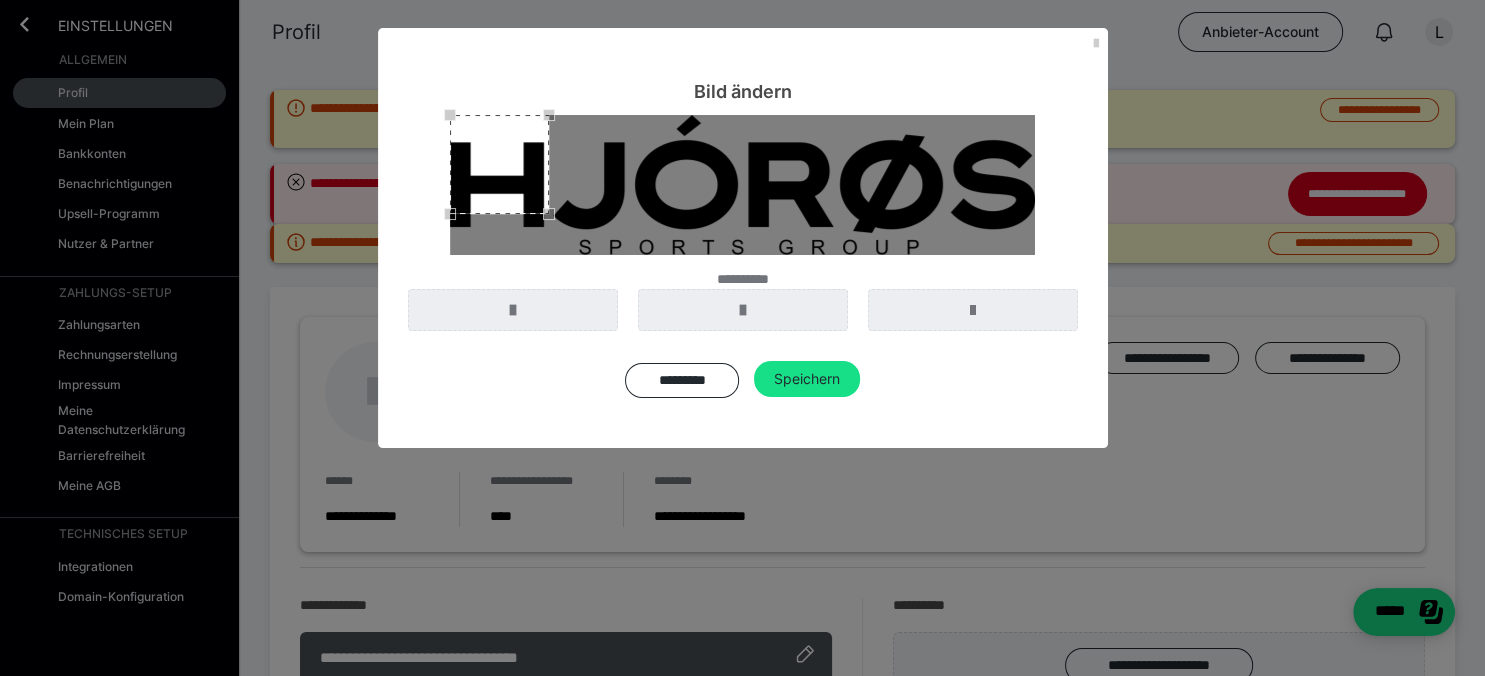 click at bounding box center (743, 188) 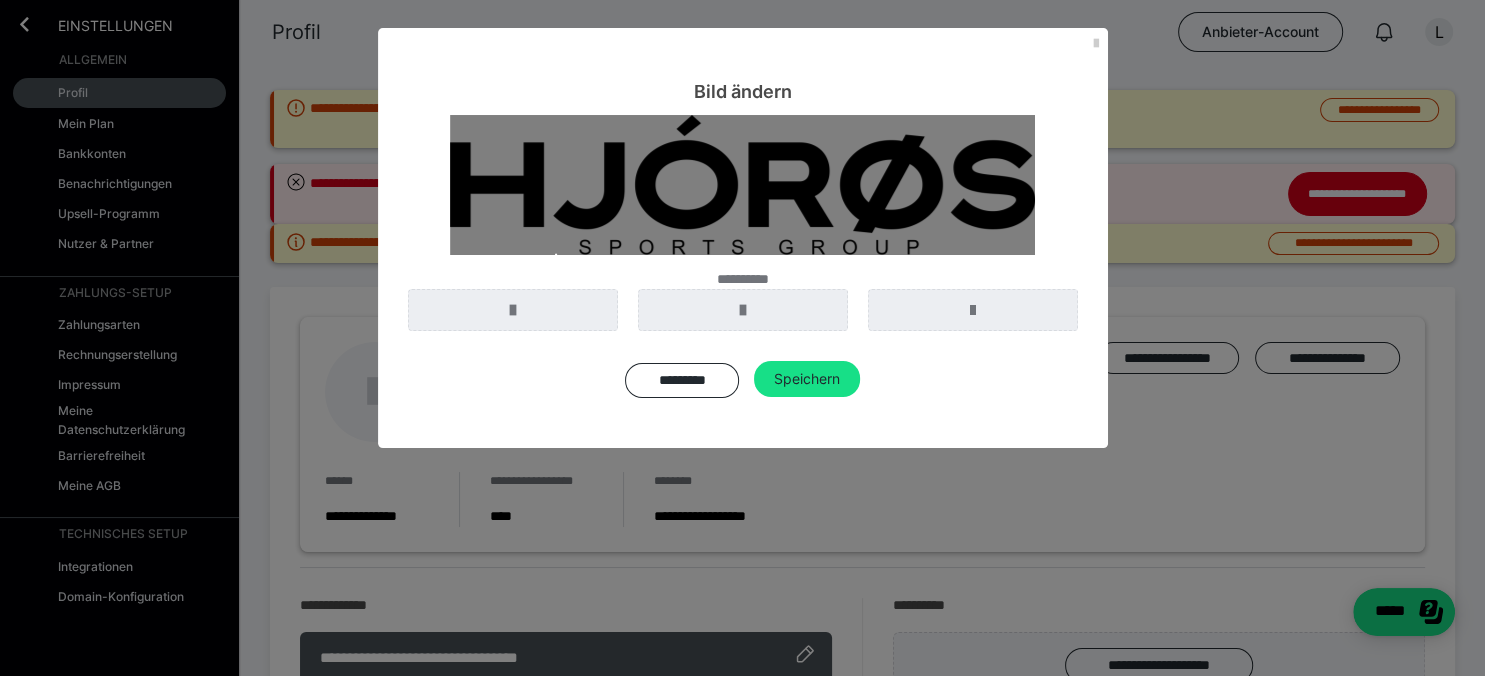 click at bounding box center (742, 185) 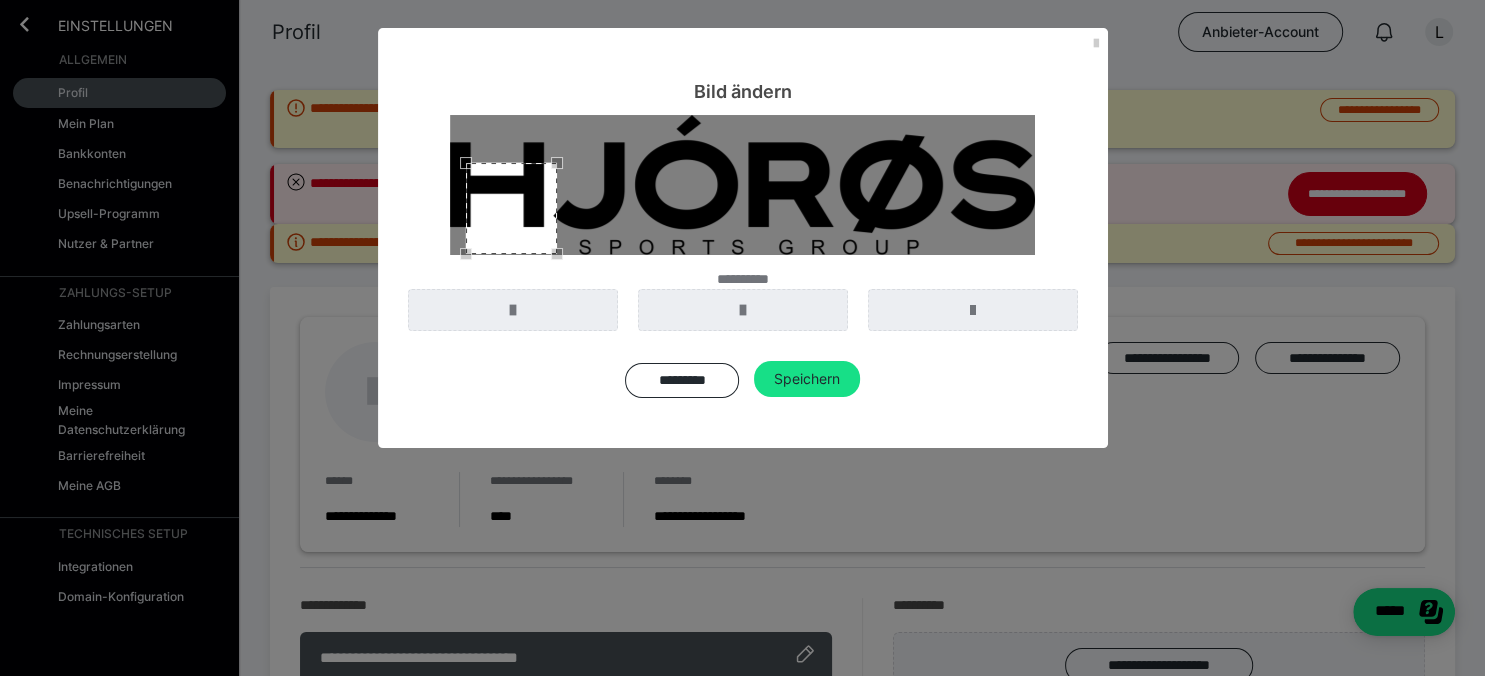 click at bounding box center [511, 163] 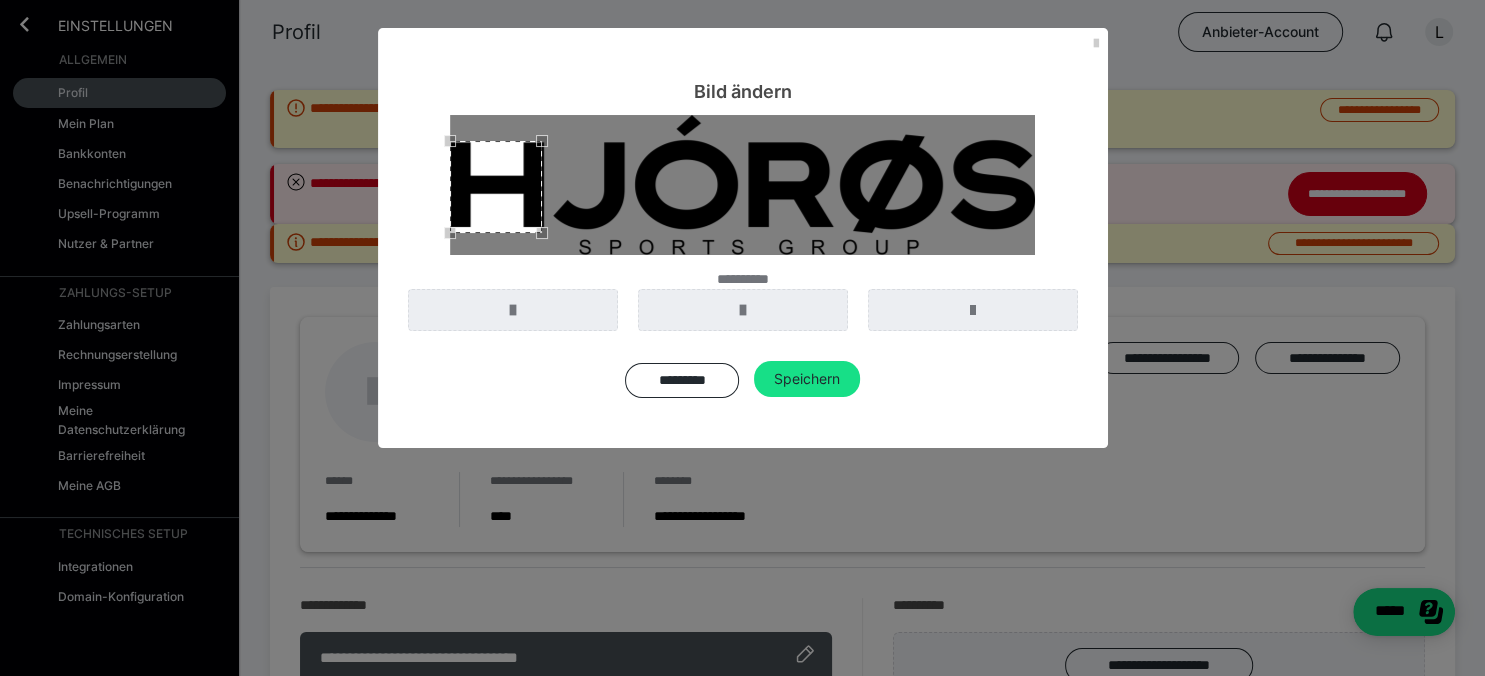 click at bounding box center (496, 187) 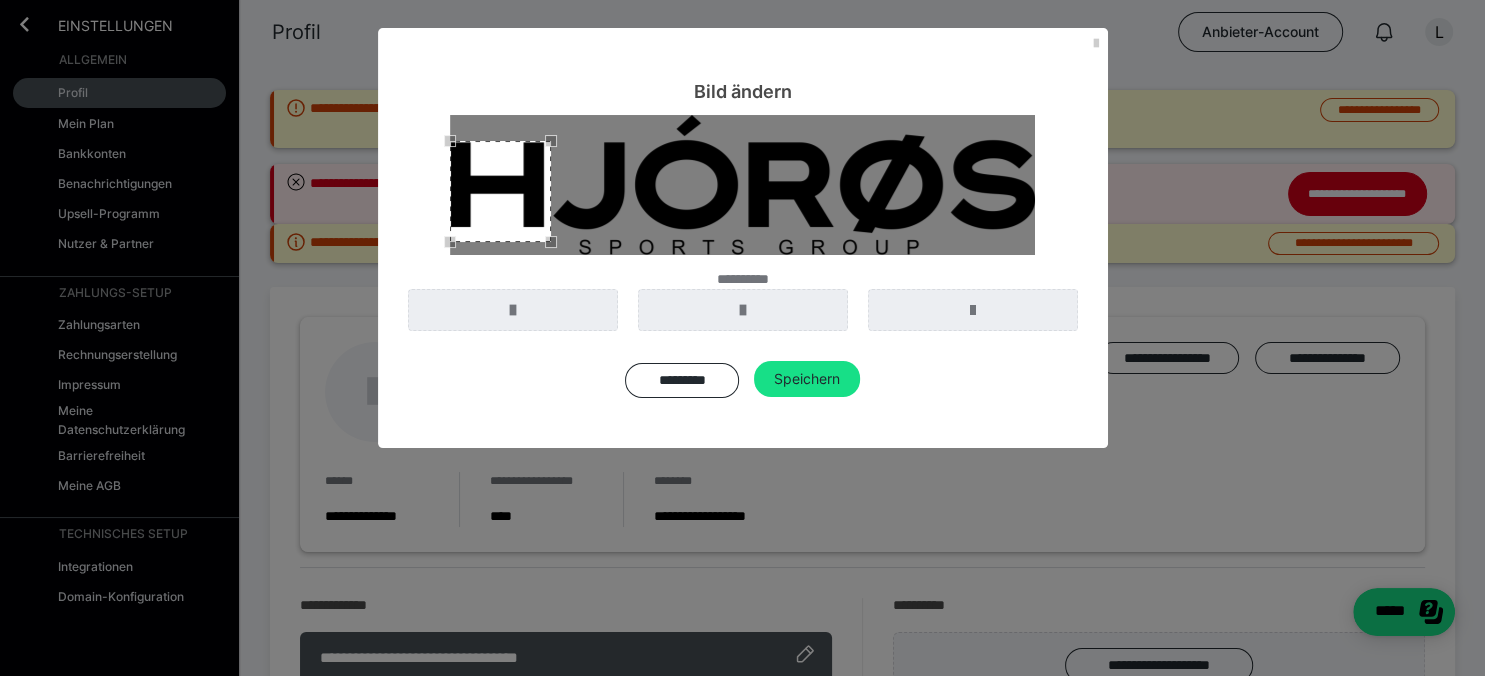 click at bounding box center (500, 191) 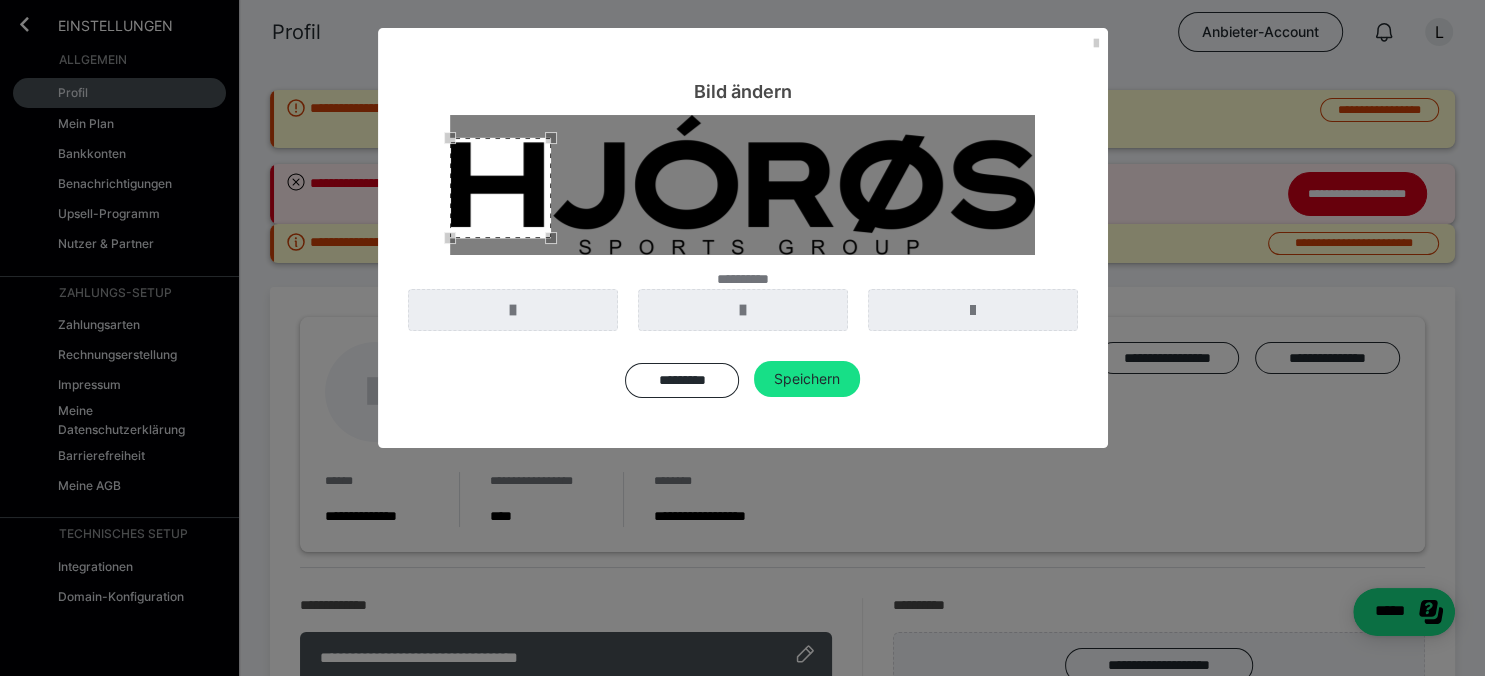 click at bounding box center [500, 188] 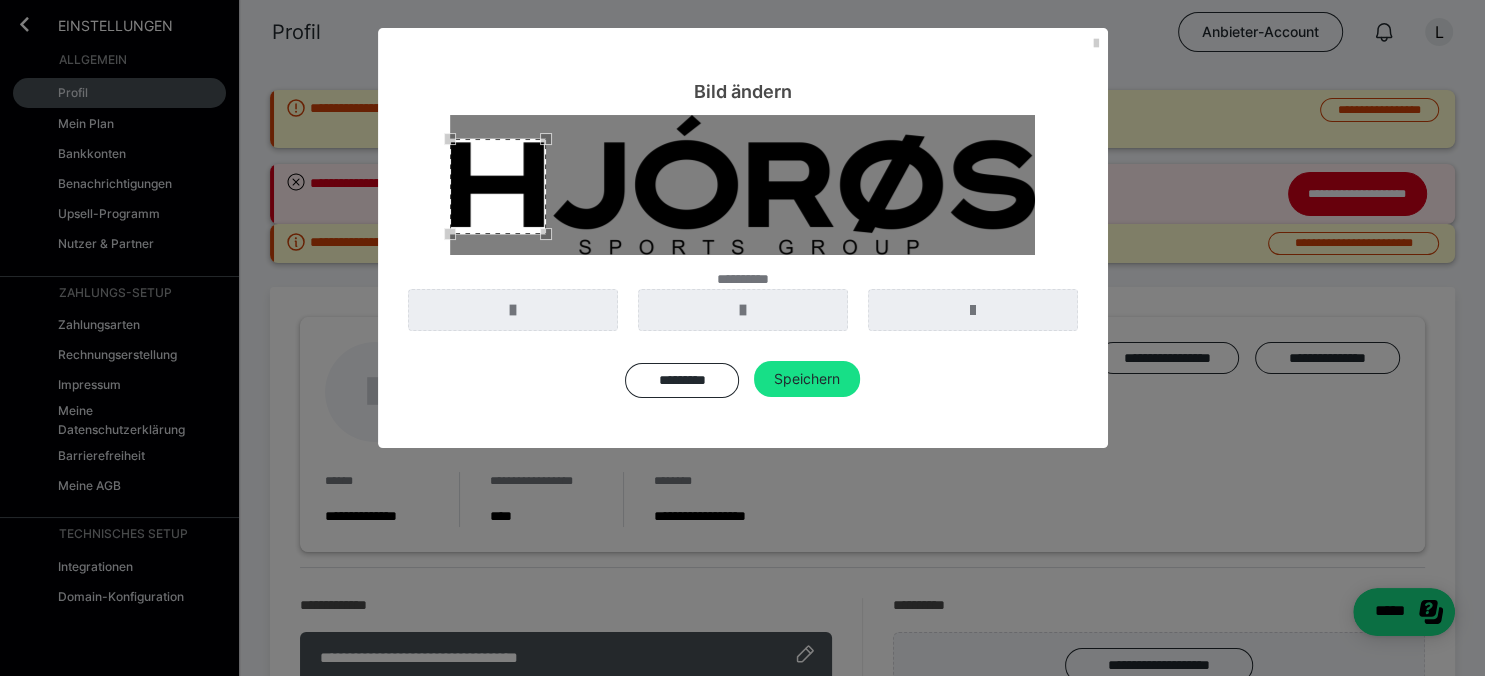 click at bounding box center [742, 185] 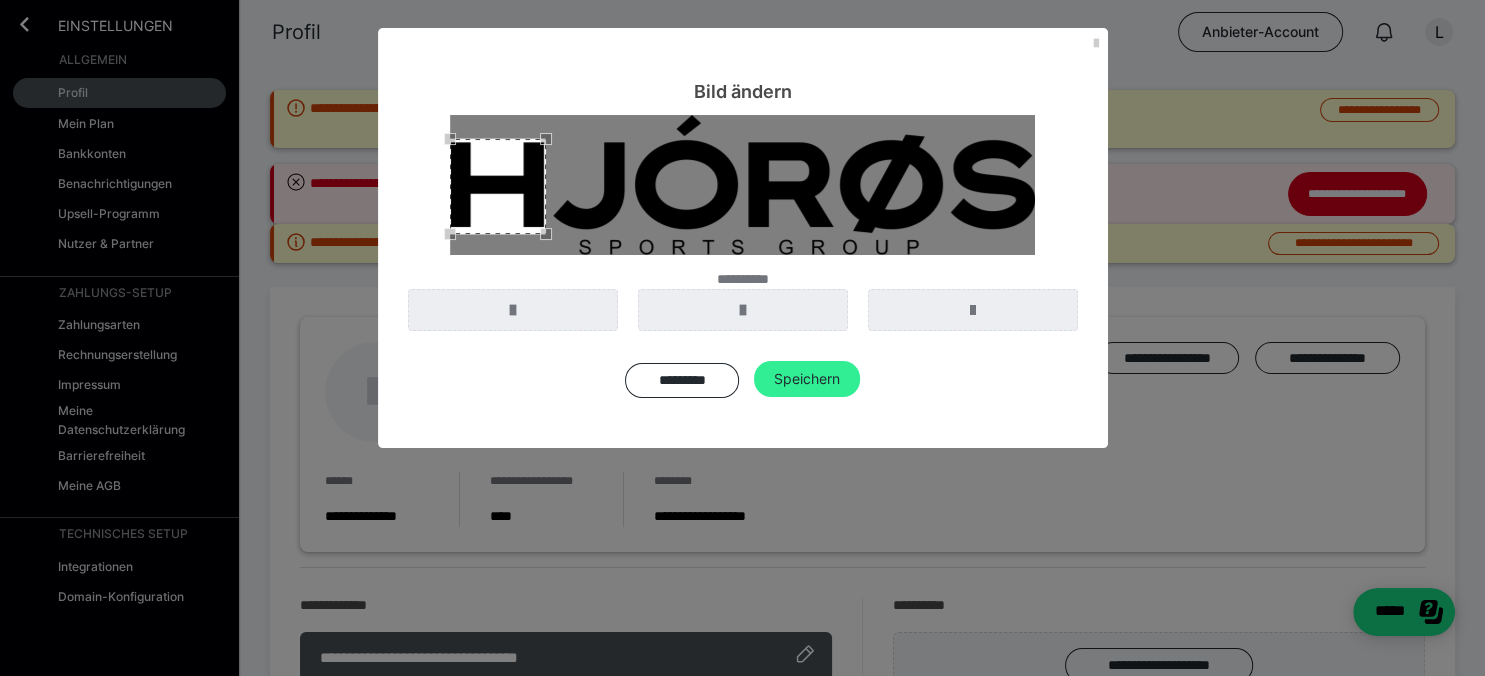 click on "Speichern" at bounding box center [807, 379] 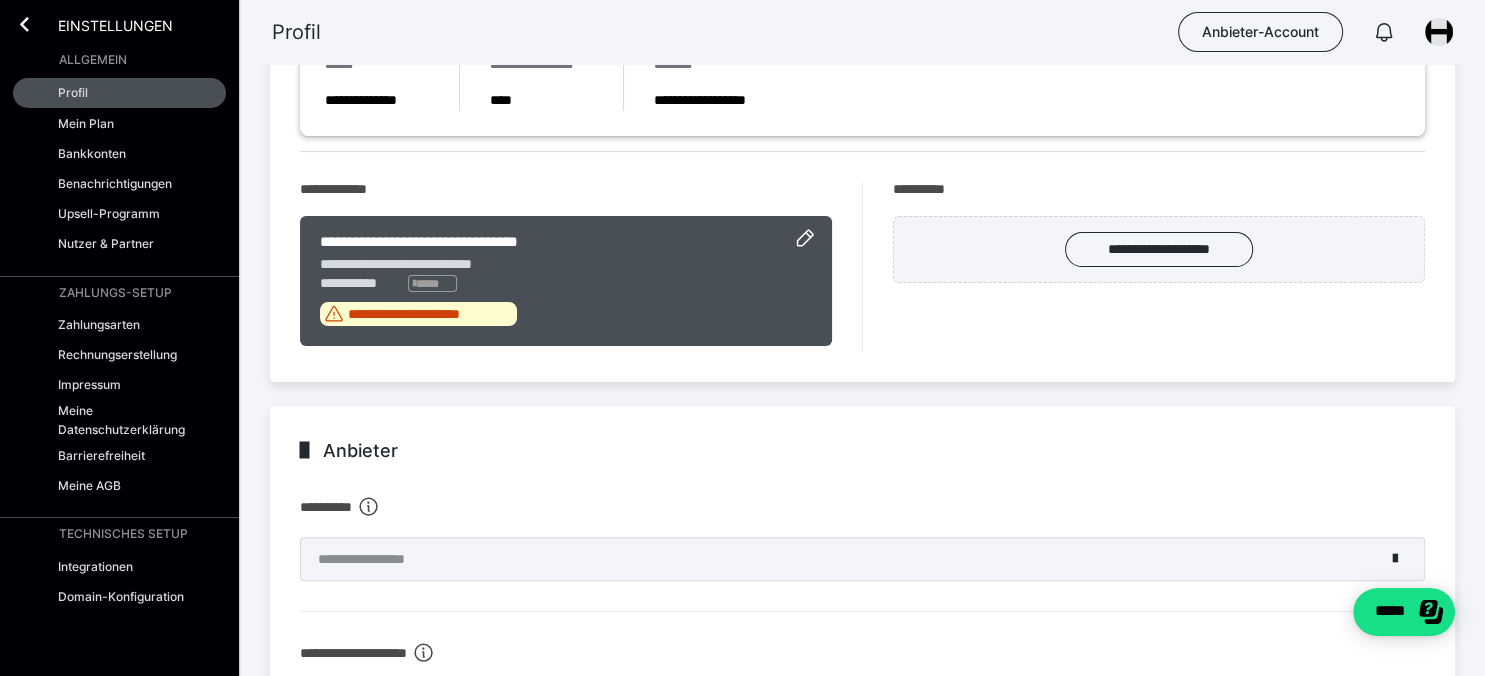 scroll, scrollTop: 440, scrollLeft: 0, axis: vertical 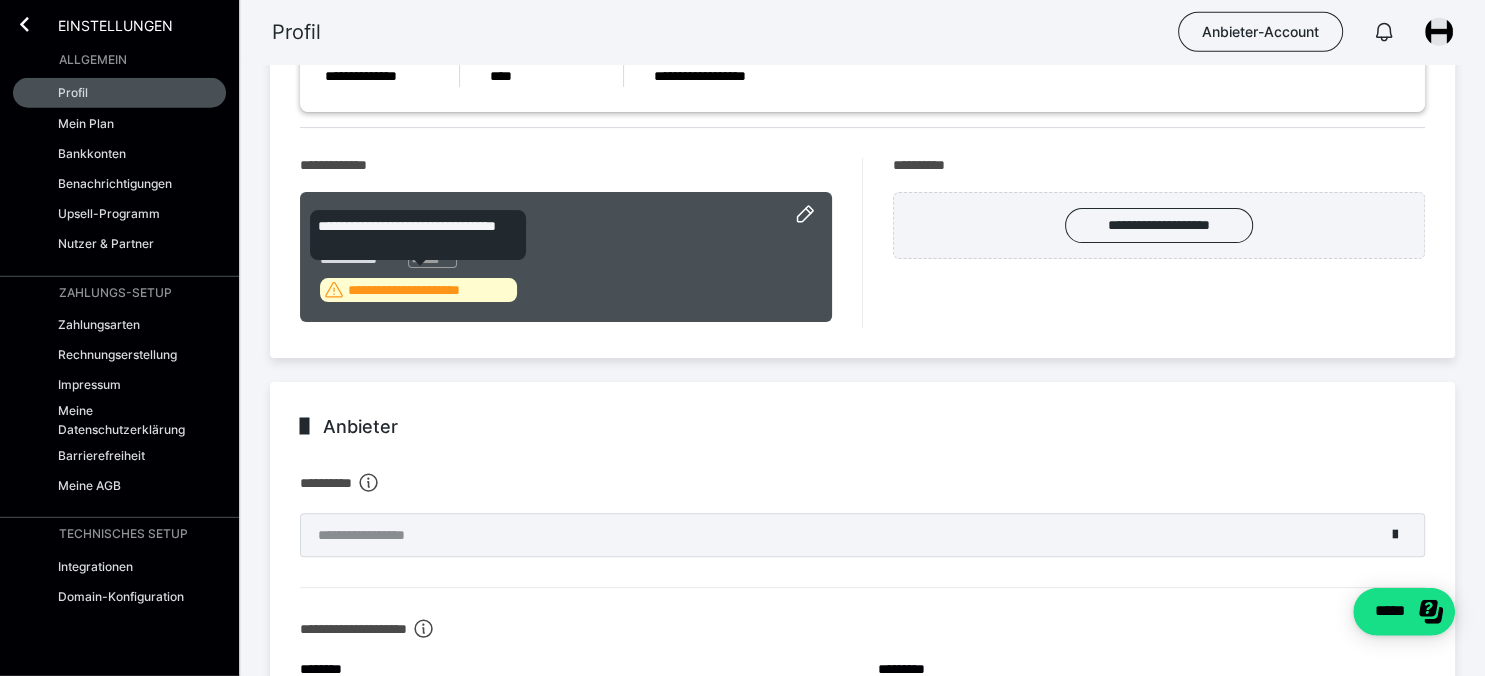 click on "**********" at bounding box center [430, 290] 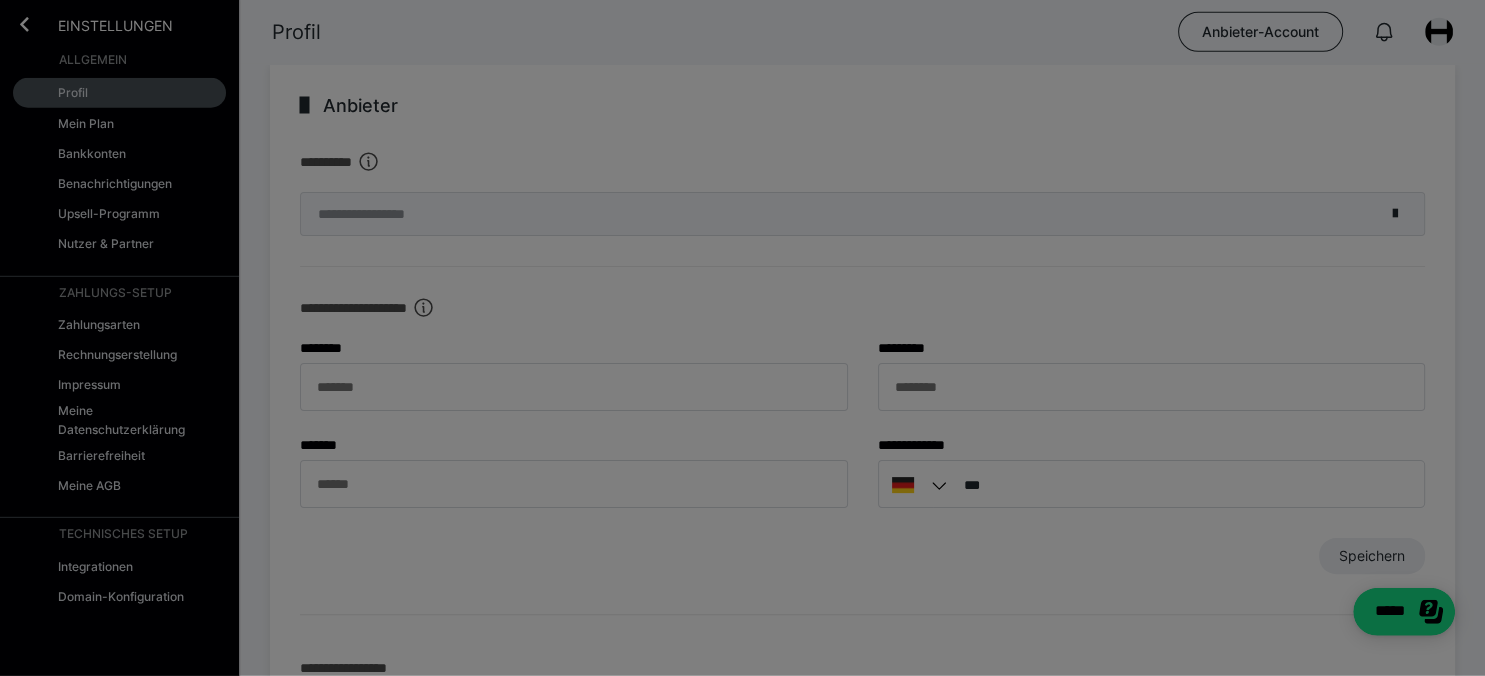 scroll, scrollTop: 440, scrollLeft: 0, axis: vertical 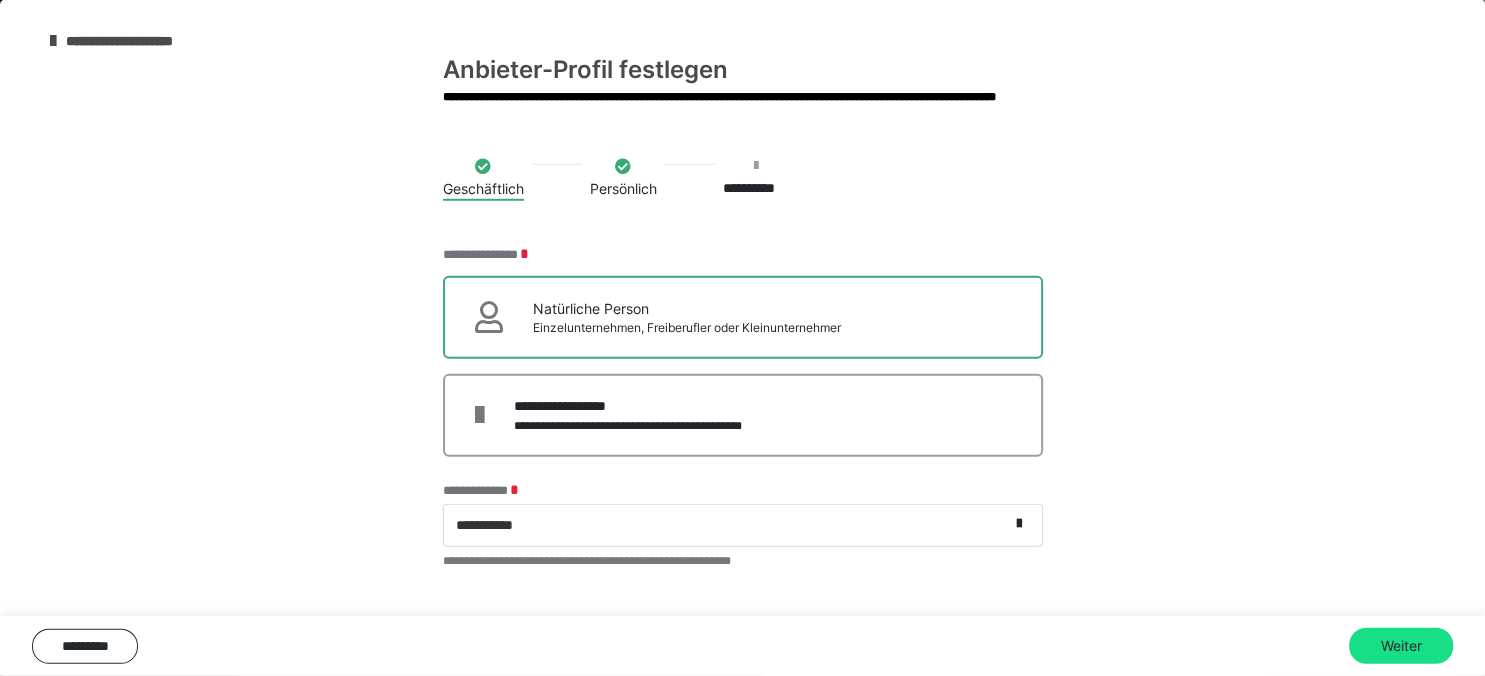 click on "Natürliche Person" at bounding box center [687, 308] 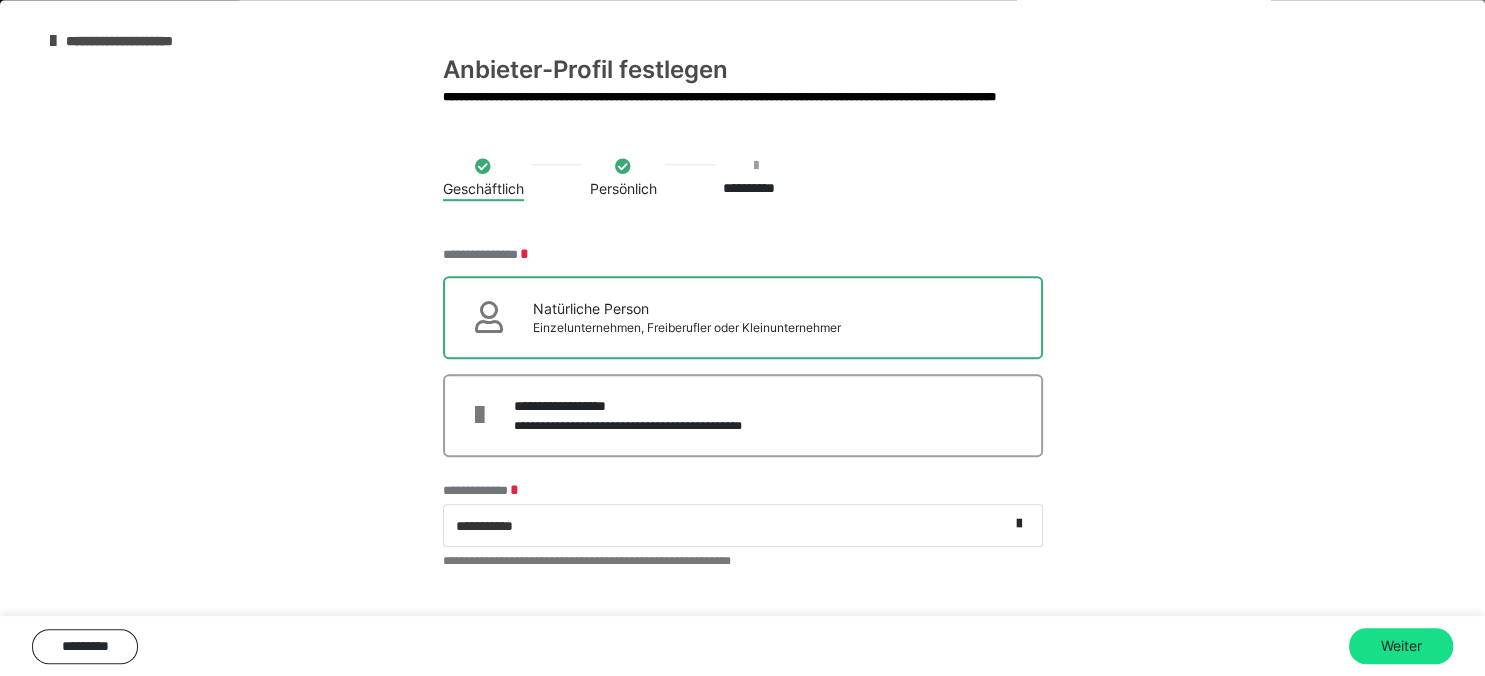 scroll, scrollTop: 833, scrollLeft: 0, axis: vertical 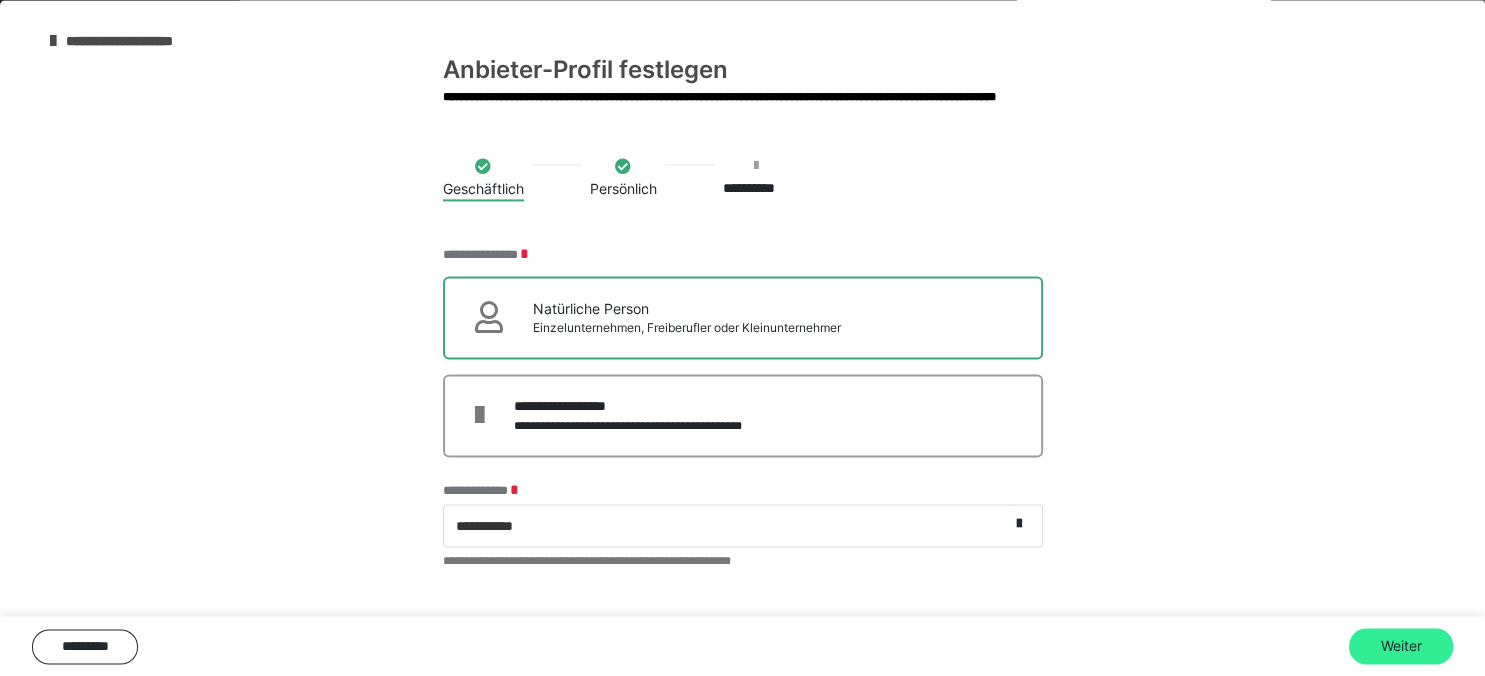 click on "Weiter" at bounding box center [1401, 646] 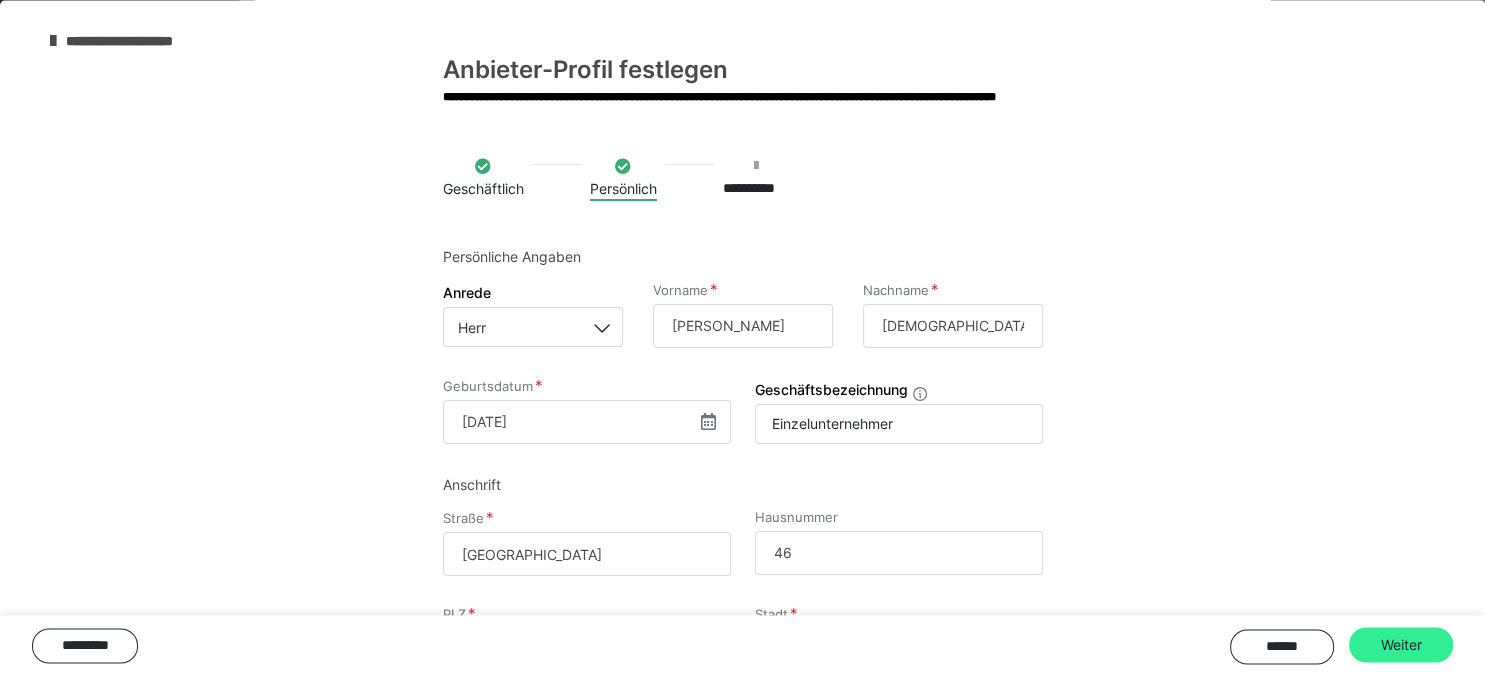 scroll, scrollTop: 1236, scrollLeft: 0, axis: vertical 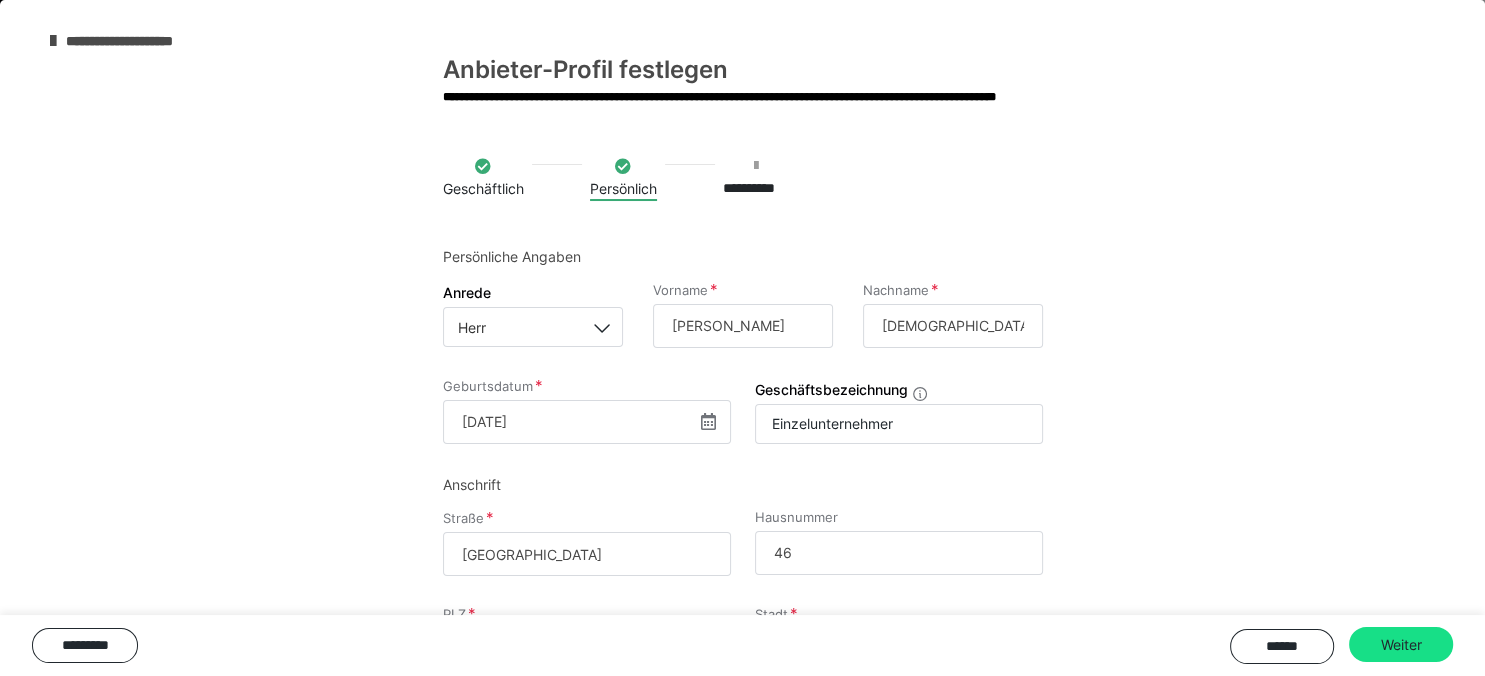 type 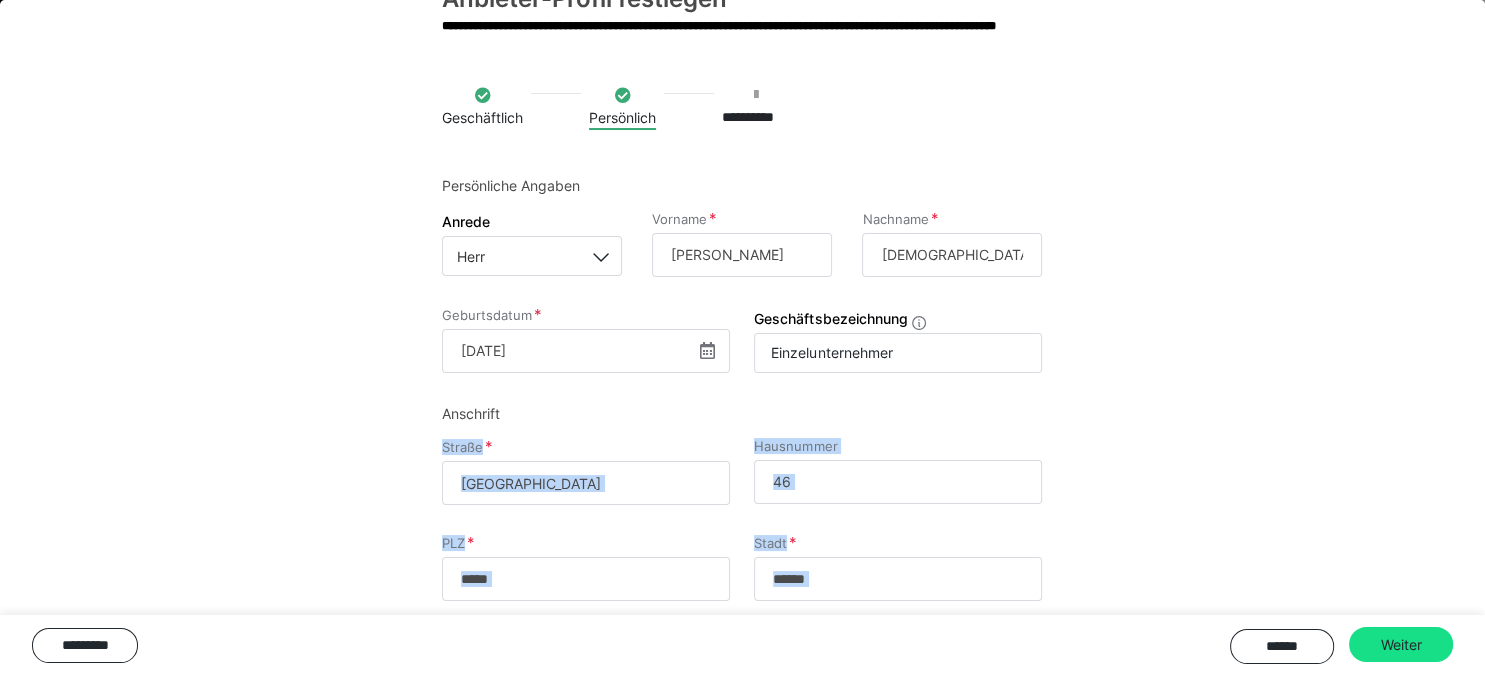scroll, scrollTop: 242, scrollLeft: 0, axis: vertical 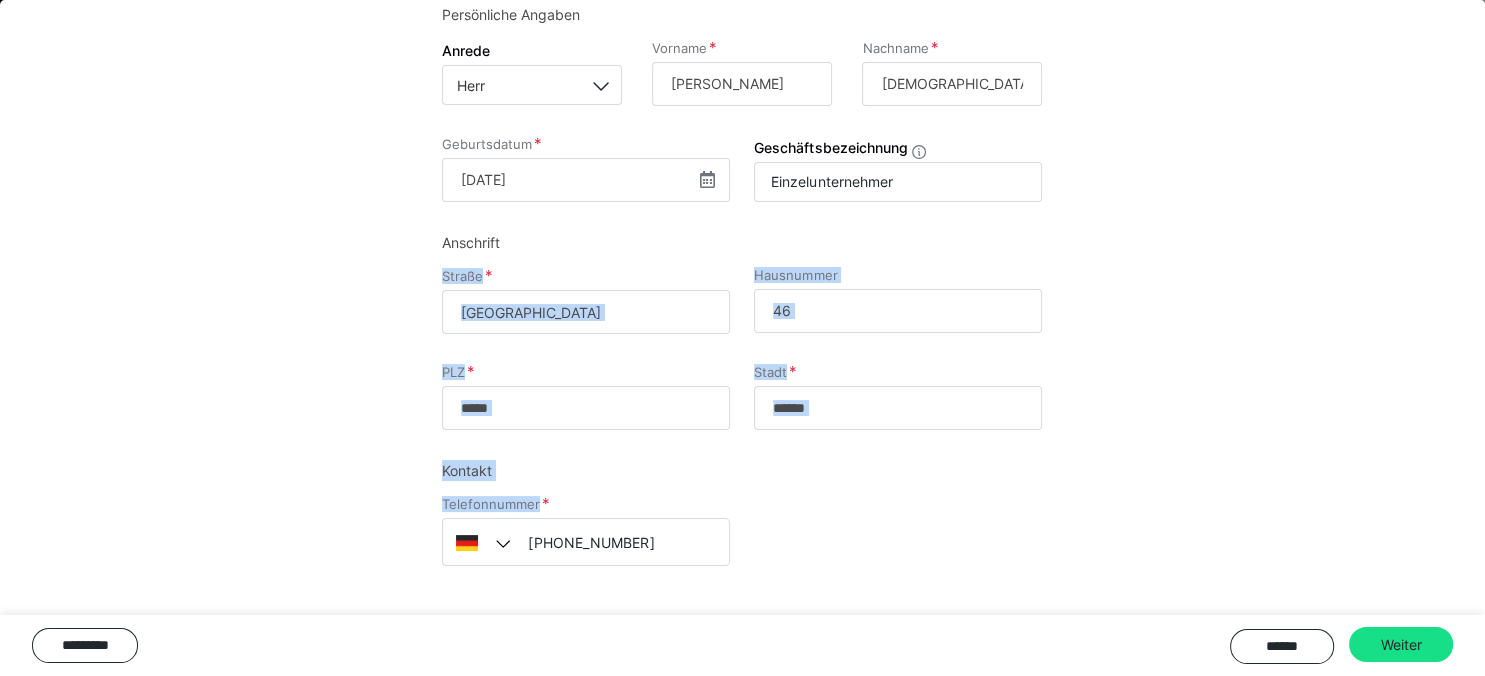 drag, startPoint x: 964, startPoint y: 478, endPoint x: 954, endPoint y: 505, distance: 28.79236 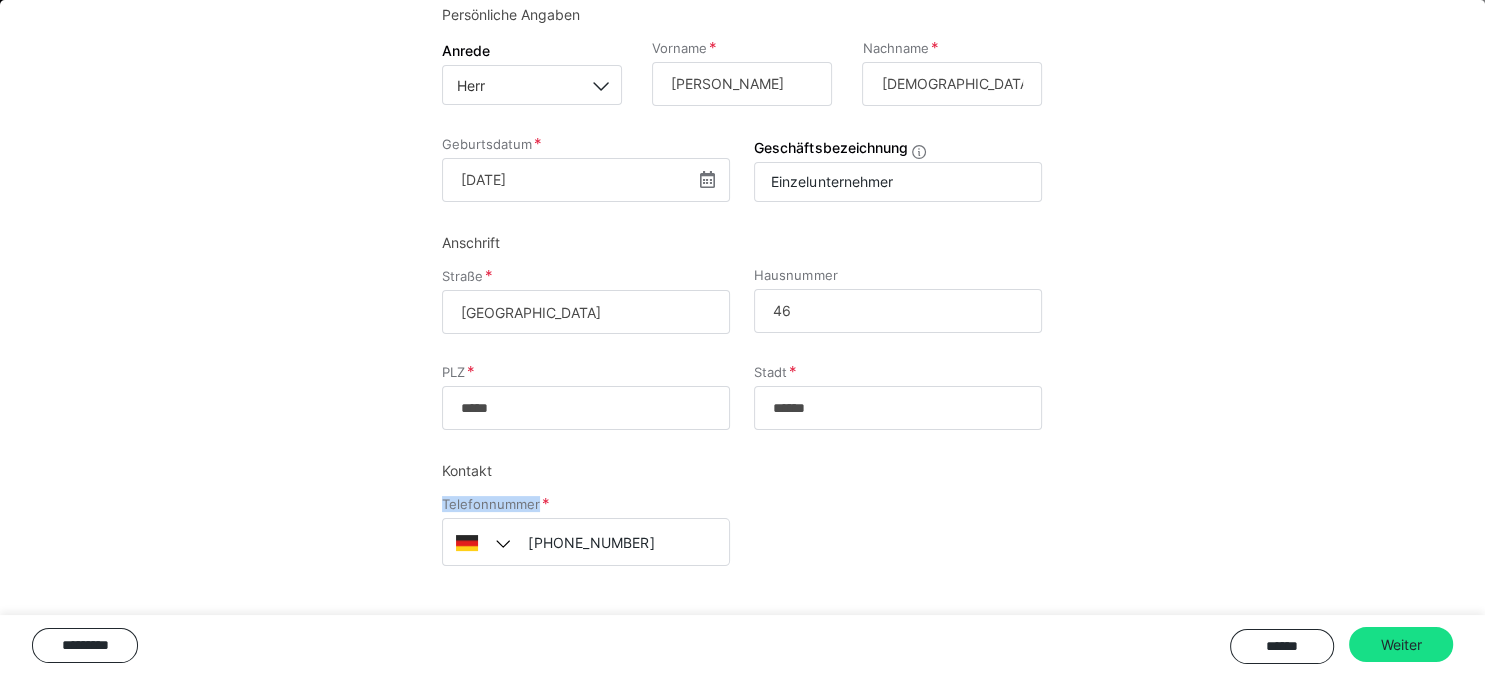 click on "Telefonnummer [PHONE_NUMBER]" at bounding box center [742, 546] 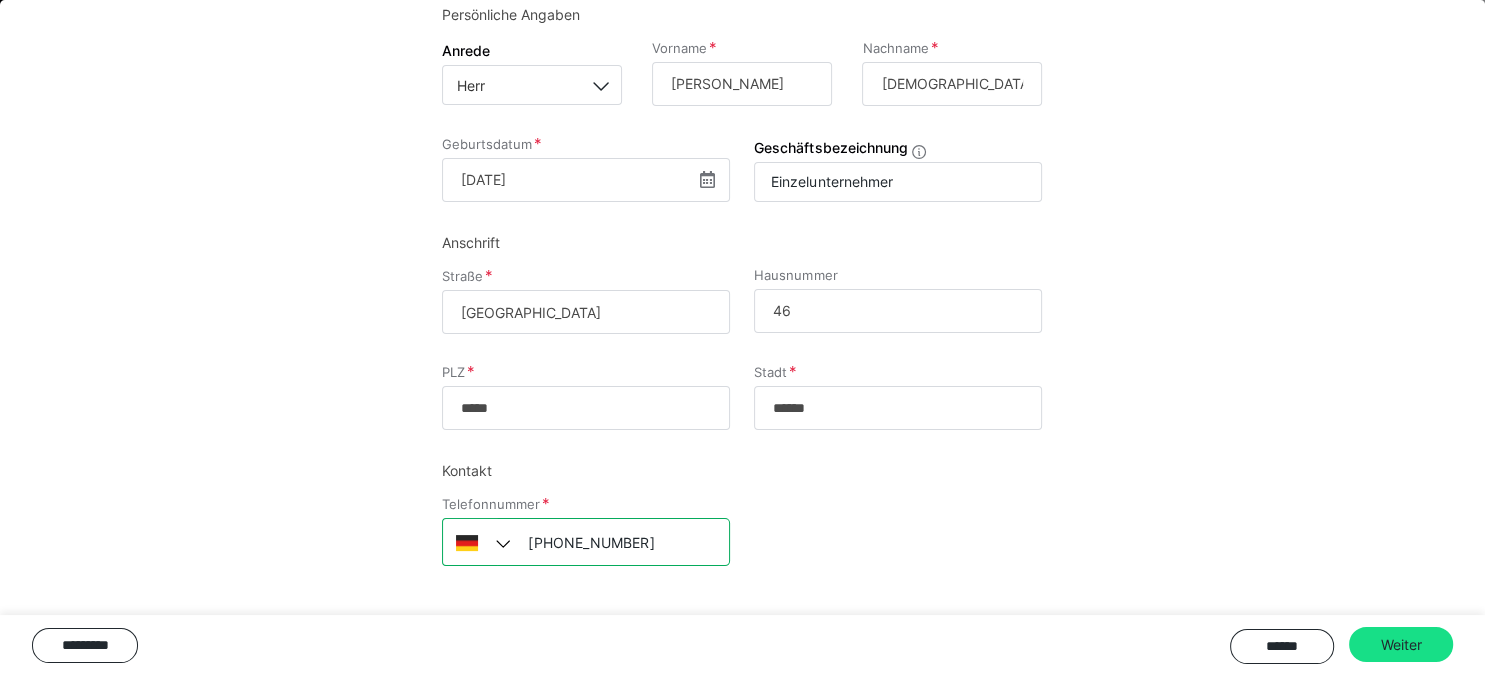 click on "[PHONE_NUMBER]" at bounding box center (586, 542) 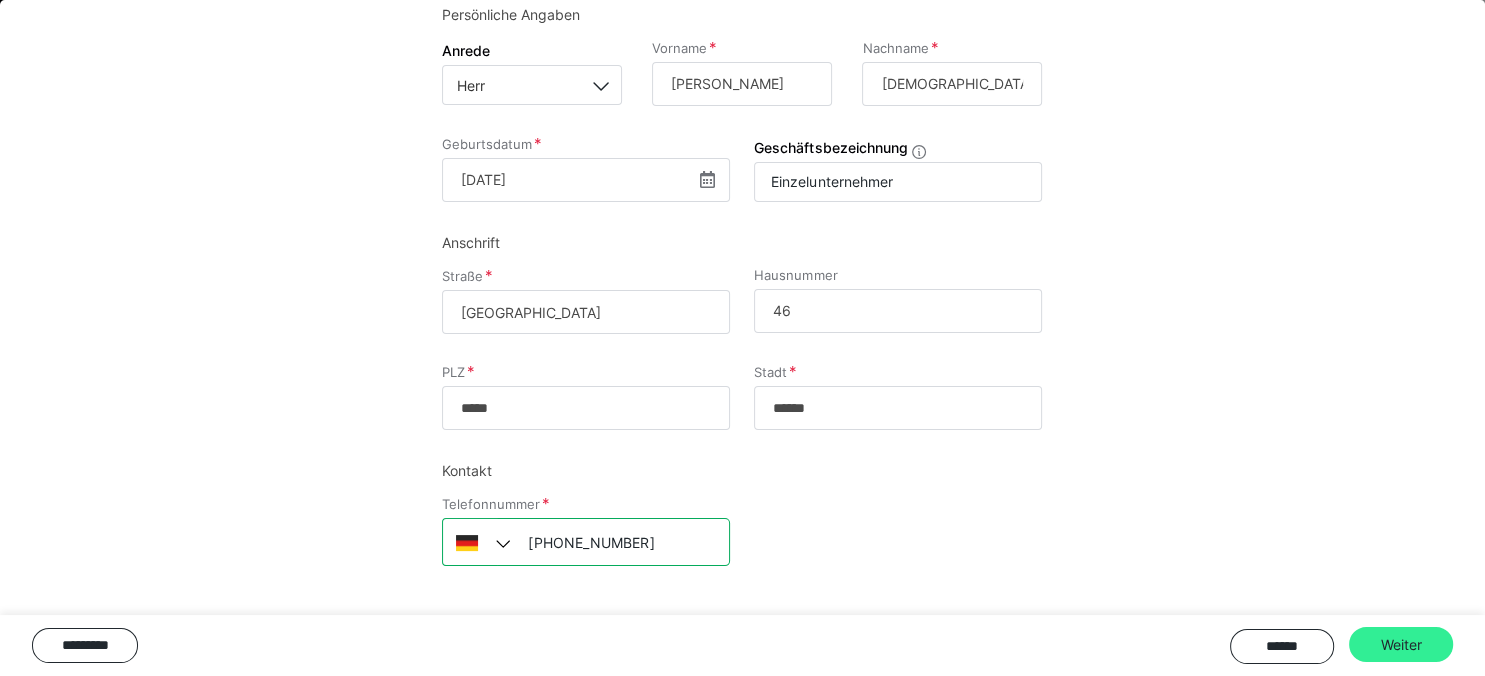 type on "[PHONE_NUMBER]" 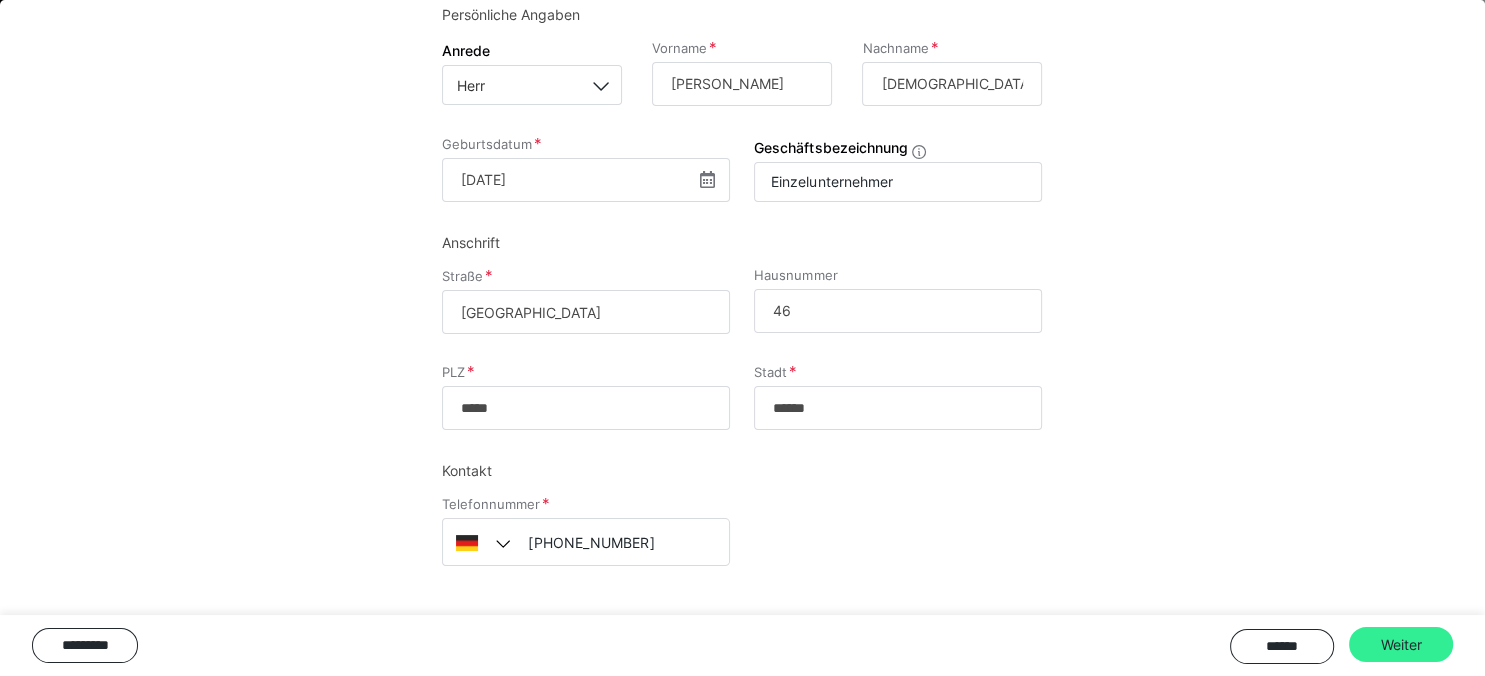click on "Weiter" at bounding box center (1401, 645) 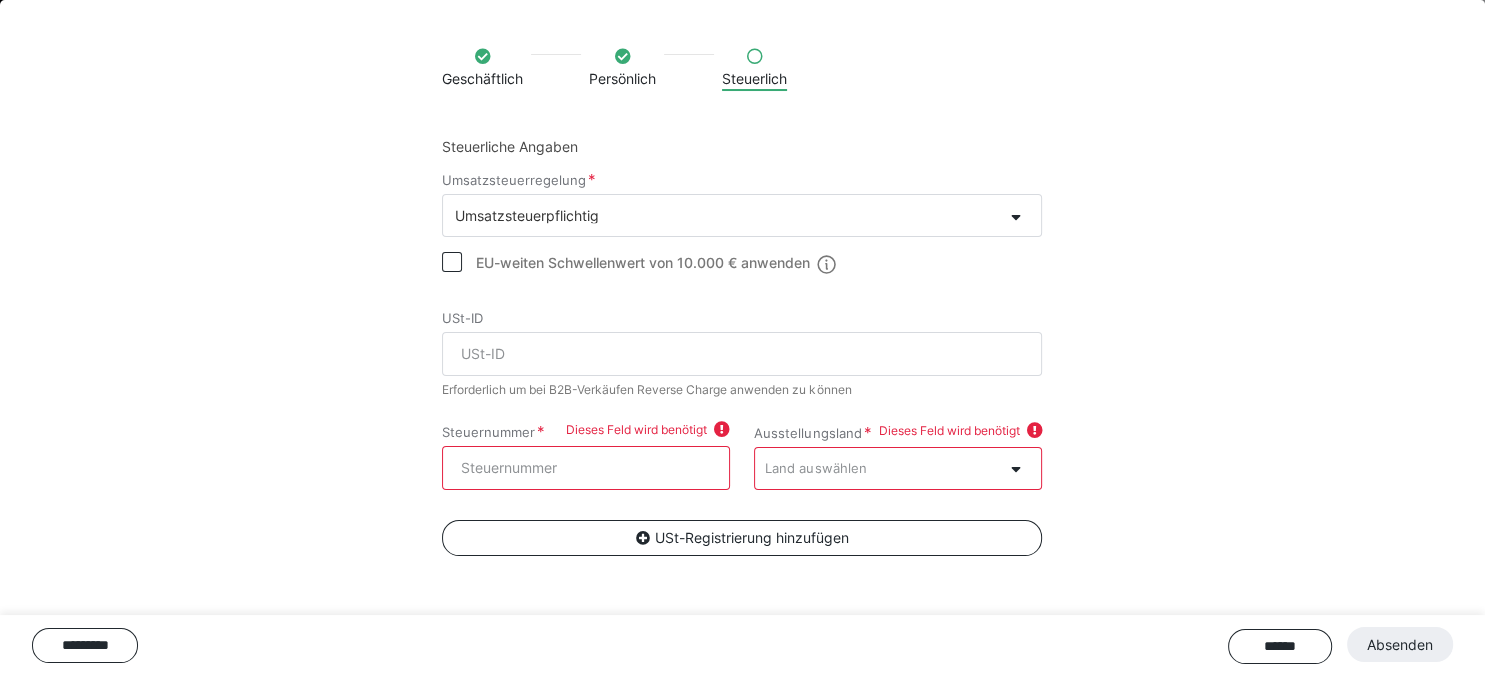 scroll, scrollTop: 892, scrollLeft: 0, axis: vertical 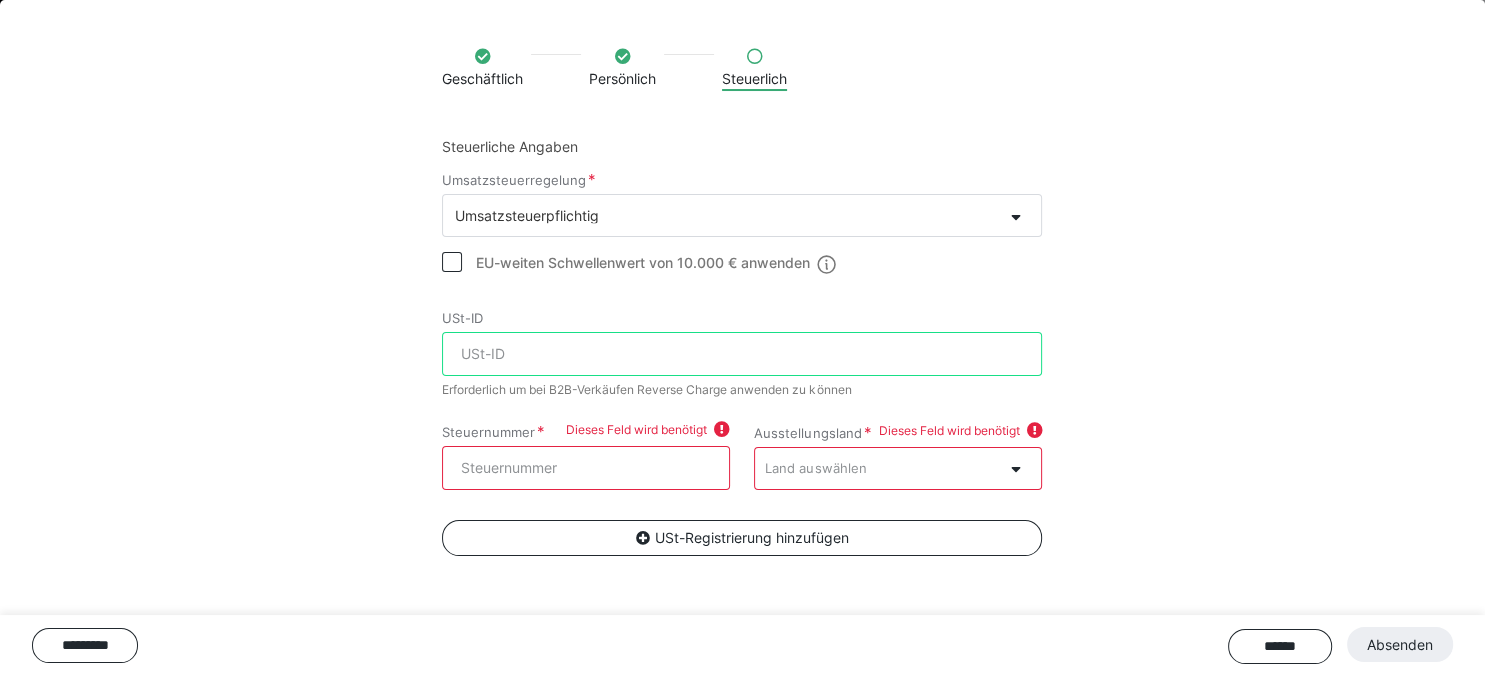 click on "USt-ID" at bounding box center [742, 354] 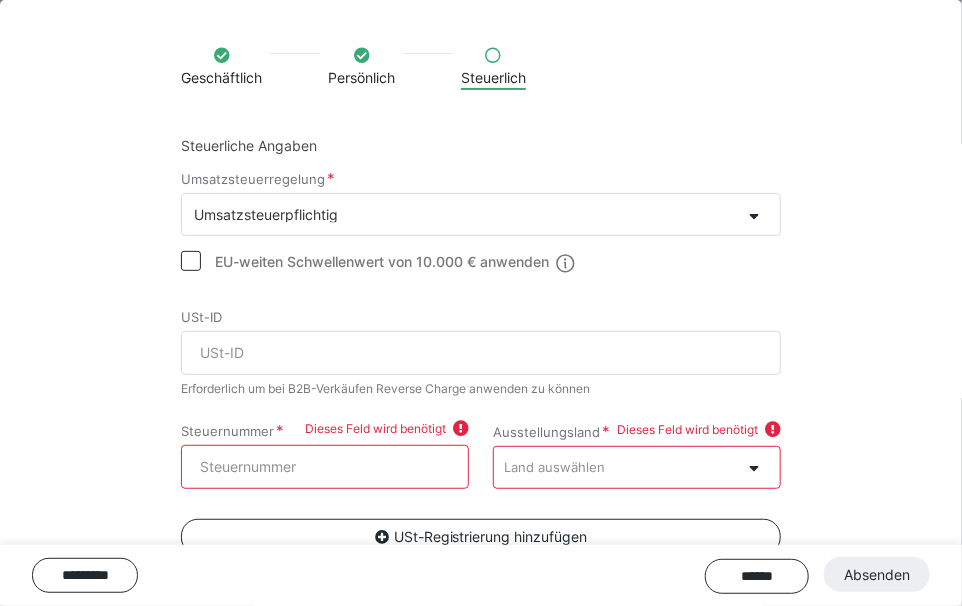 click on "Geschäftlich Persönlich Steuerlich Steuerliche Angaben Umsatzsteuerregelung Umsatzsteuerpflichtig EU-weiten Schwellenwert von 10.000 € anwenden USt-ID Erforderlich um bei B2B-Verkäufen Reverse Charge anwenden zu können Steuernummer Dieses Feld wird benötigt Ausstellungsland Dieses Feld wird benötigt Land auswählen USt-Registrierung hinzufügen ********* ****** Absenden" at bounding box center [481, 316] 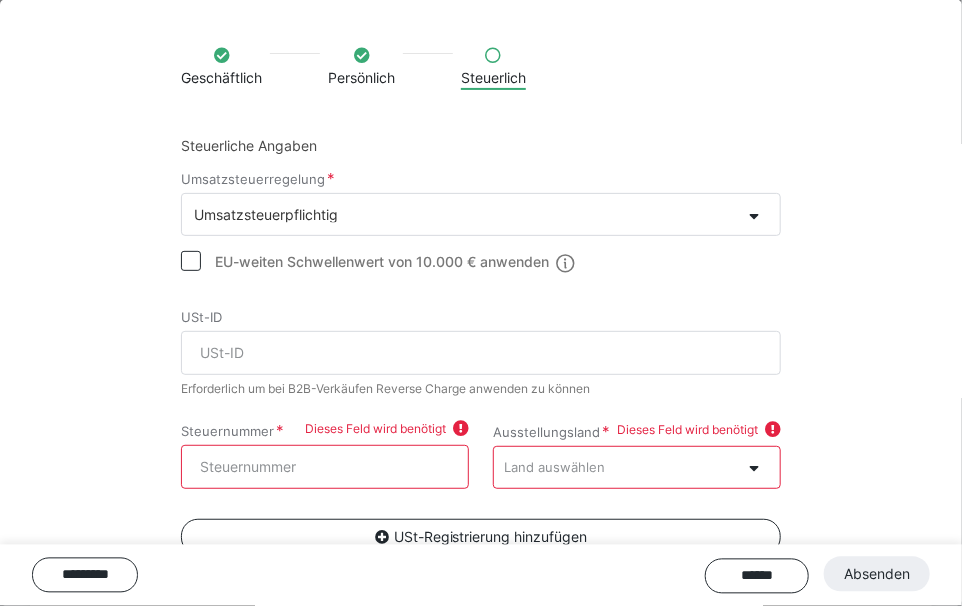 scroll, scrollTop: 369, scrollLeft: 0, axis: vertical 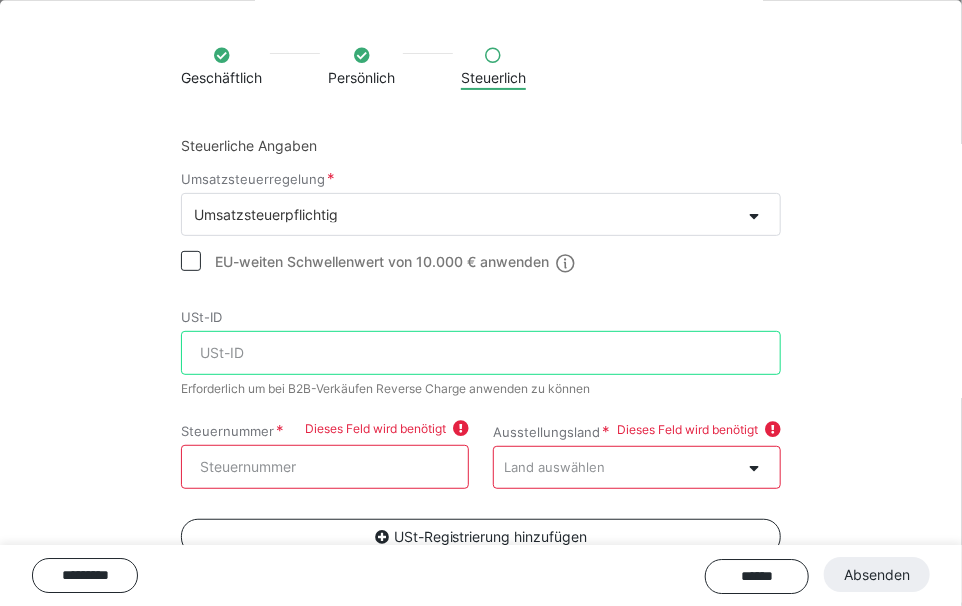 click on "USt-ID" at bounding box center [481, 353] 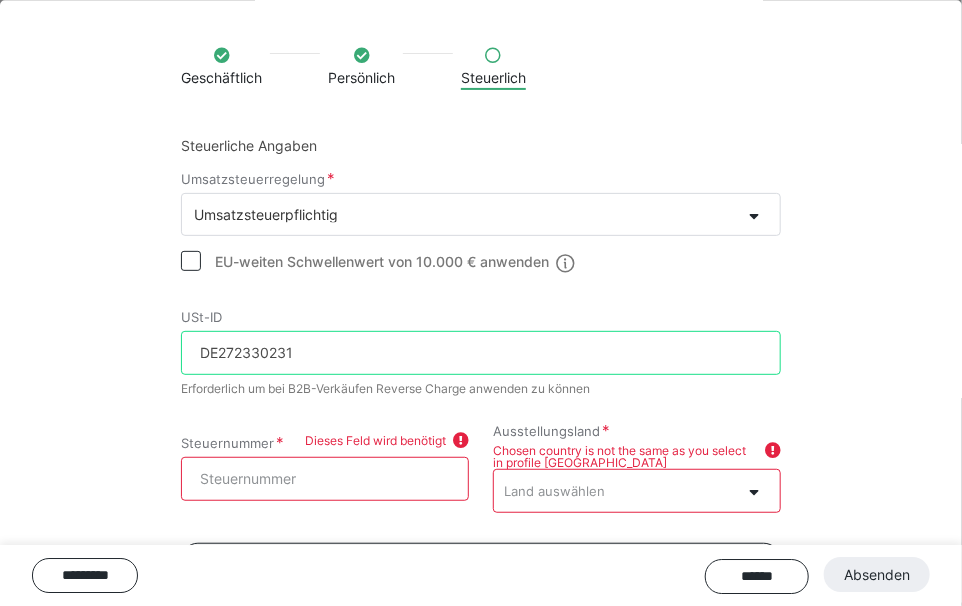 type on "DE272330231" 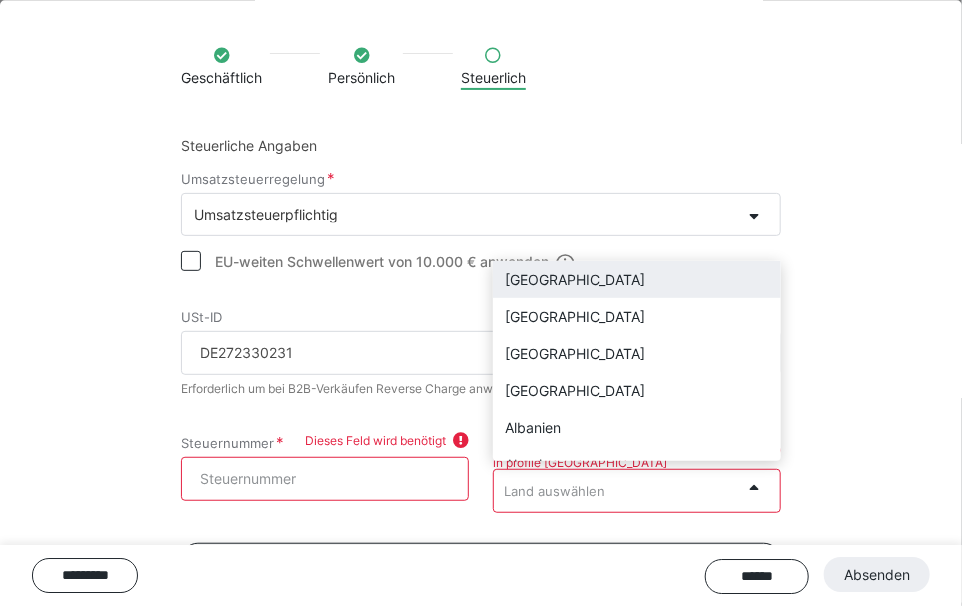 click on "Land auswählen" at bounding box center (554, 491) 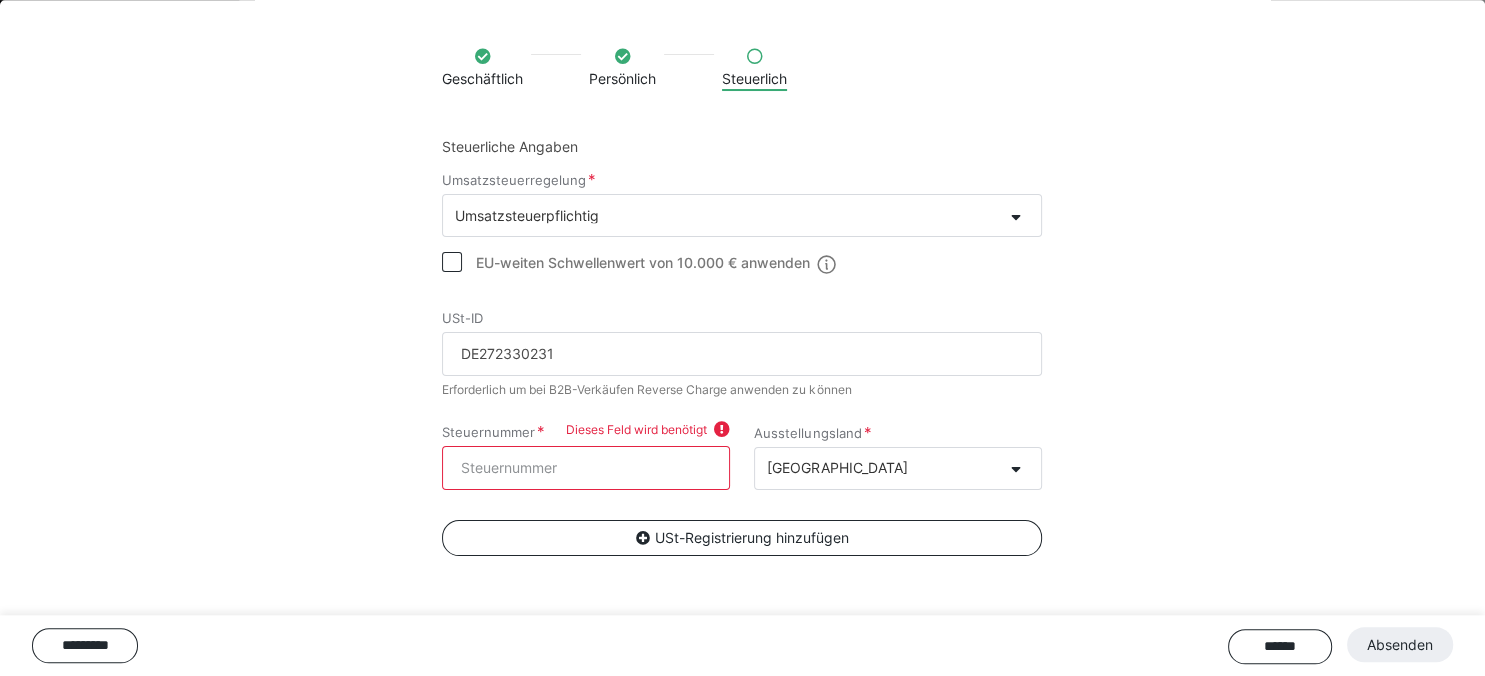 click on "Steuernummer" at bounding box center [586, 468] 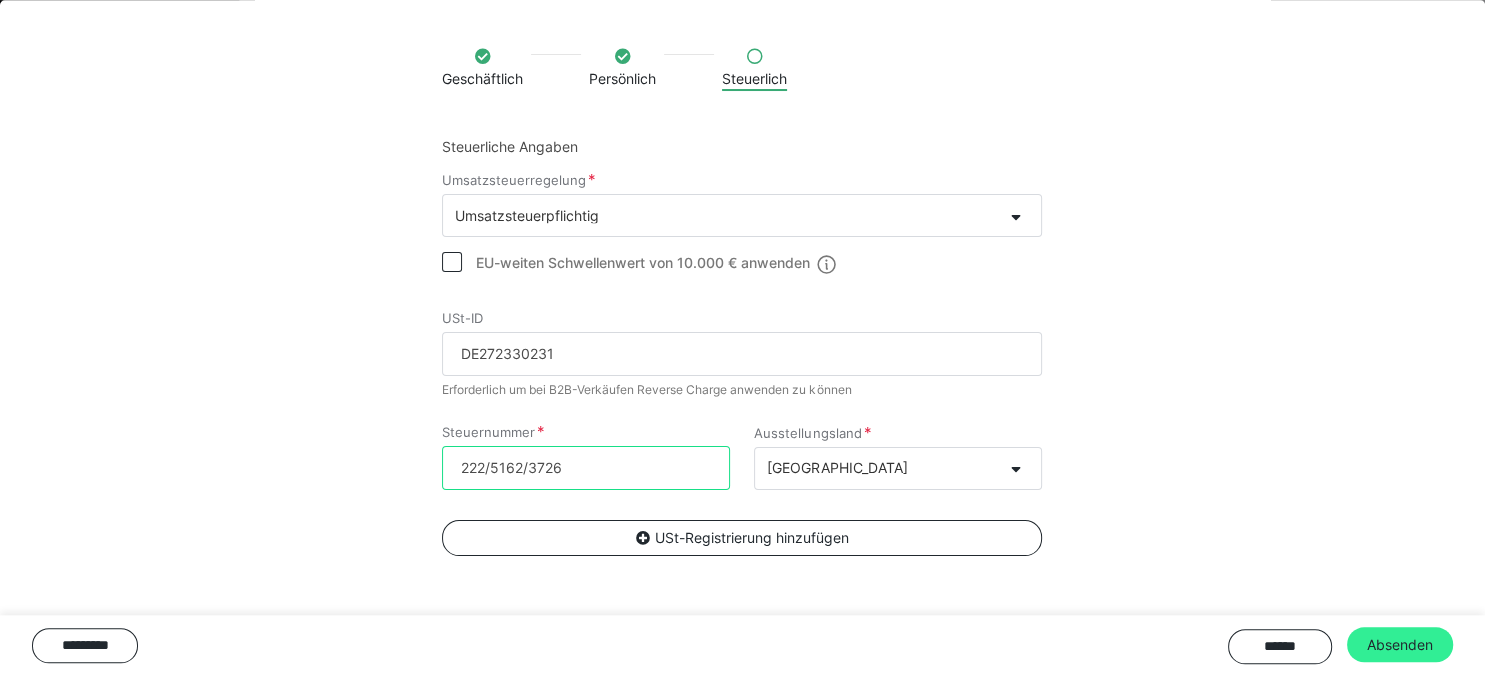 type on "222/5162/3726" 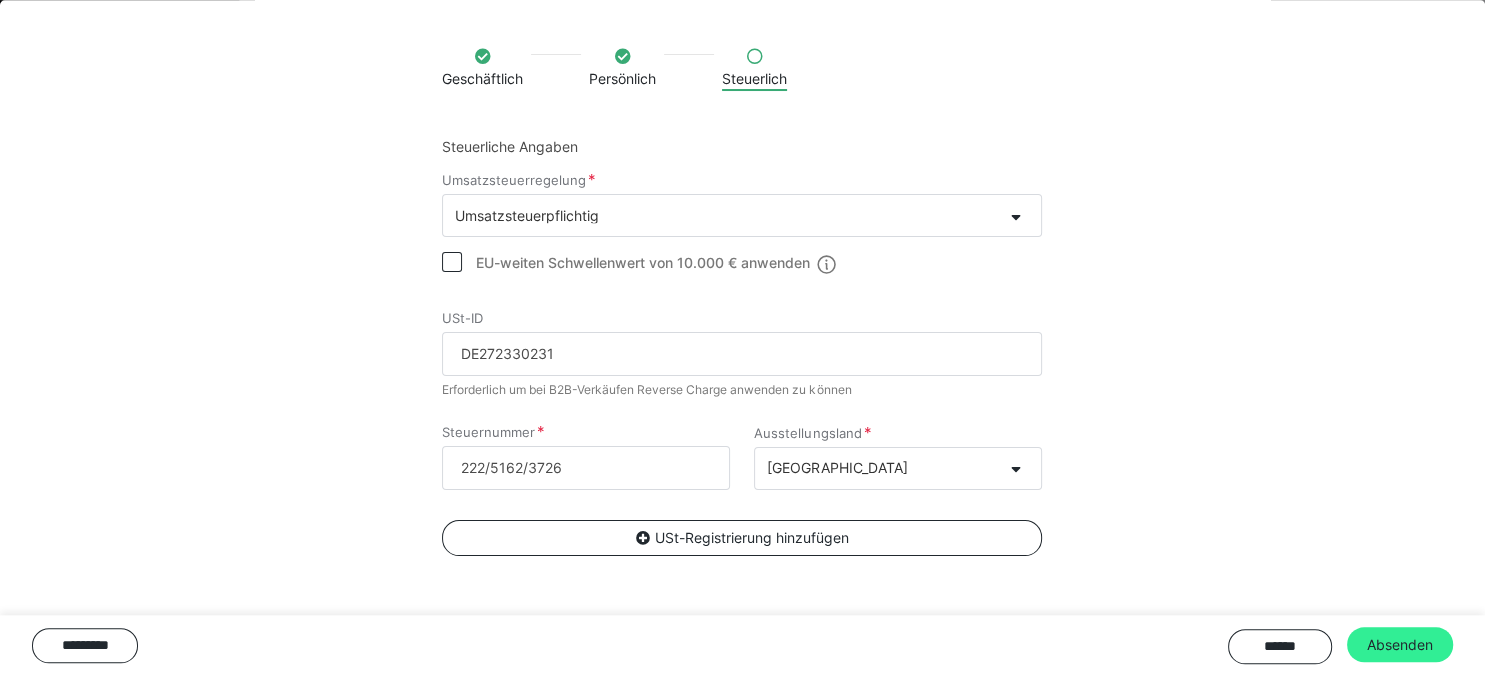click on "Absenden" at bounding box center (1400, 645) 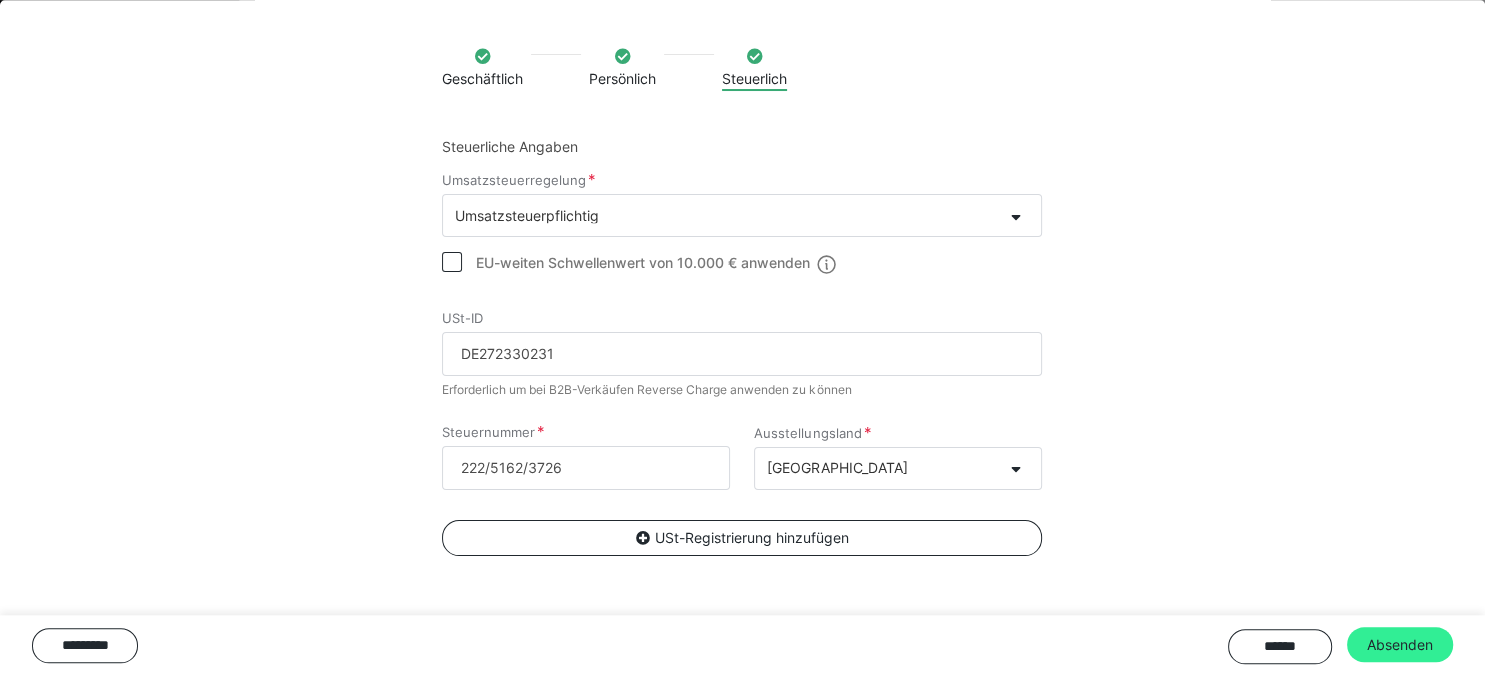 scroll, scrollTop: 810, scrollLeft: 0, axis: vertical 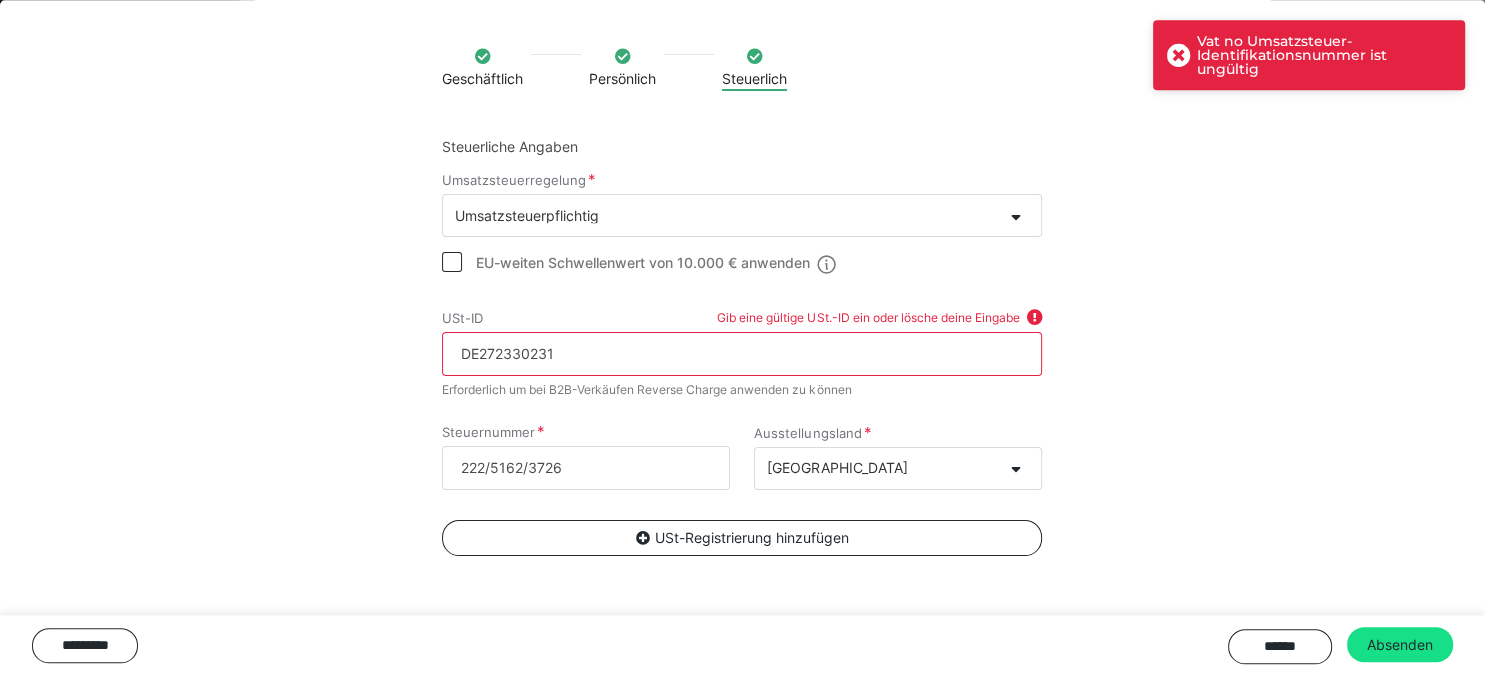 click on "DE272330231" at bounding box center [742, 354] 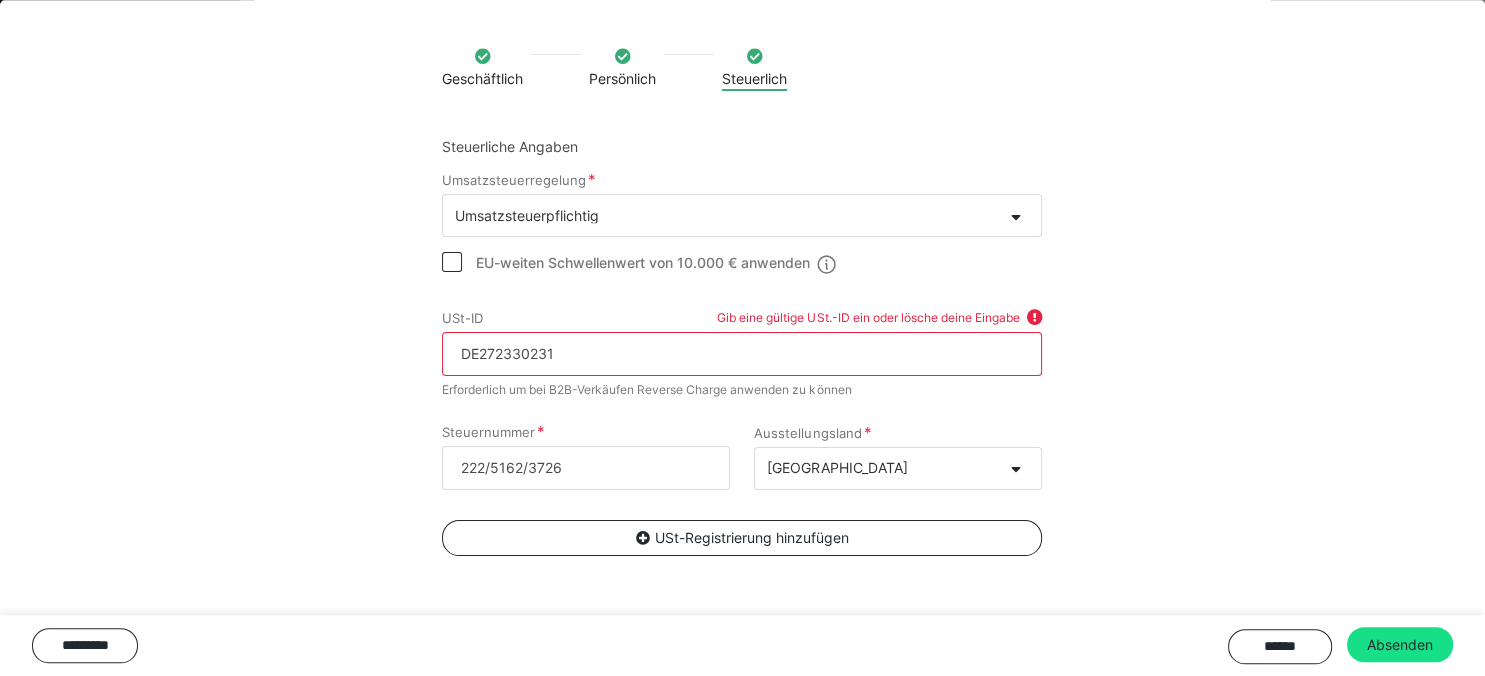 click on "DE272330231" at bounding box center [742, 354] 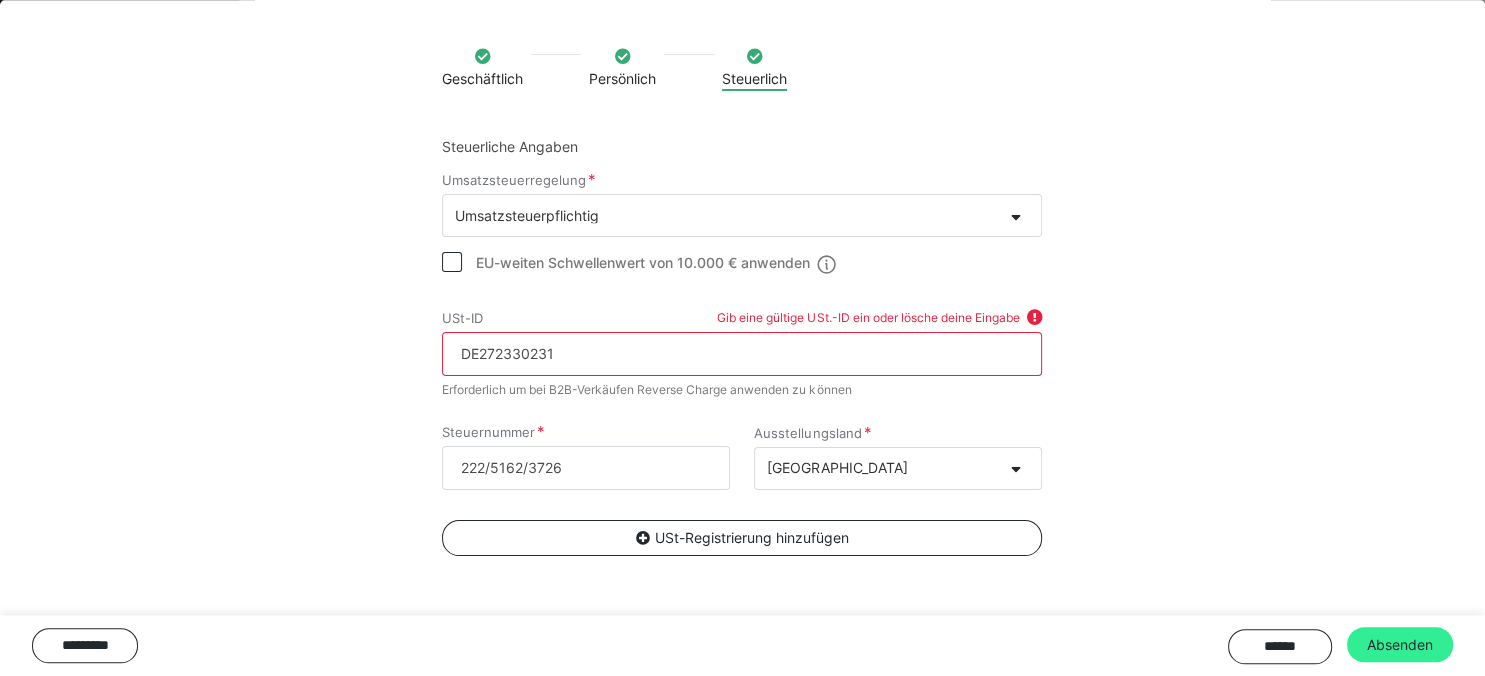 click on "Absenden" at bounding box center [1400, 645] 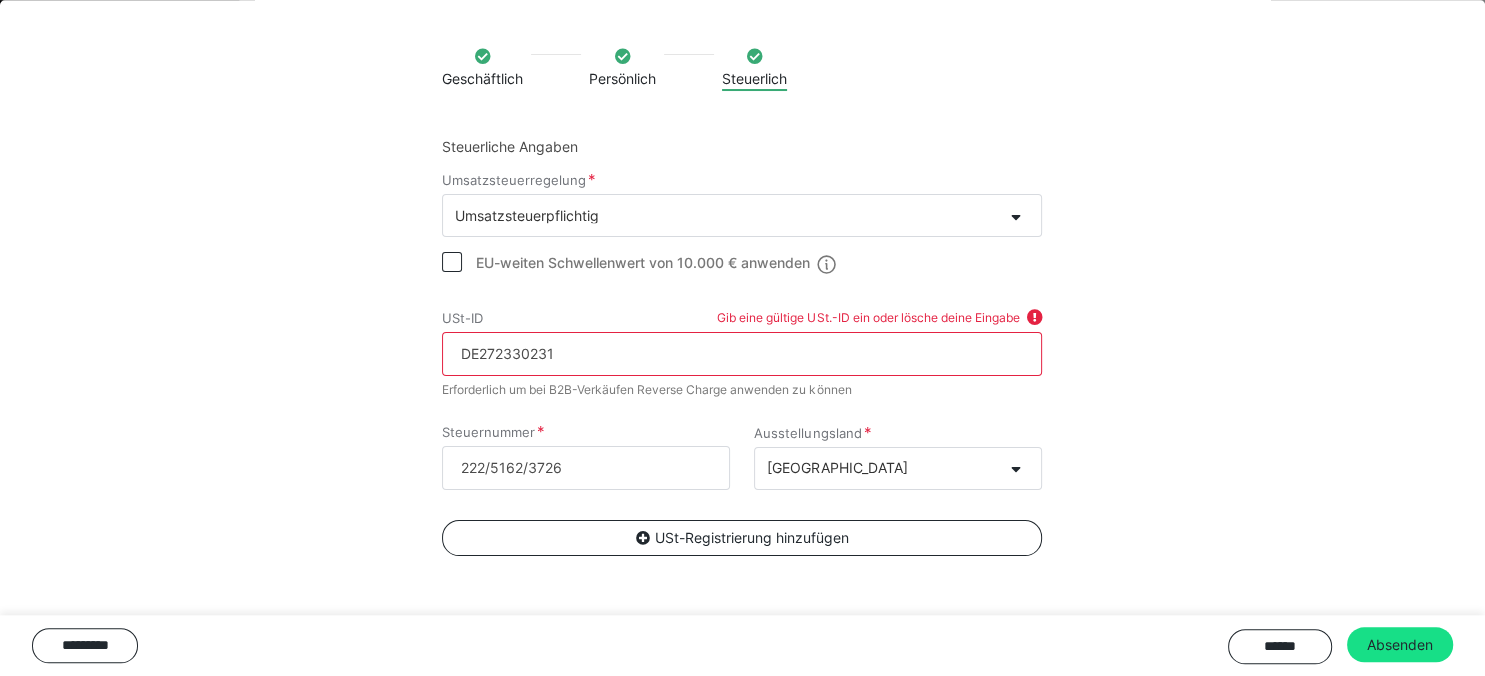 click on "DE272330231" at bounding box center [742, 354] 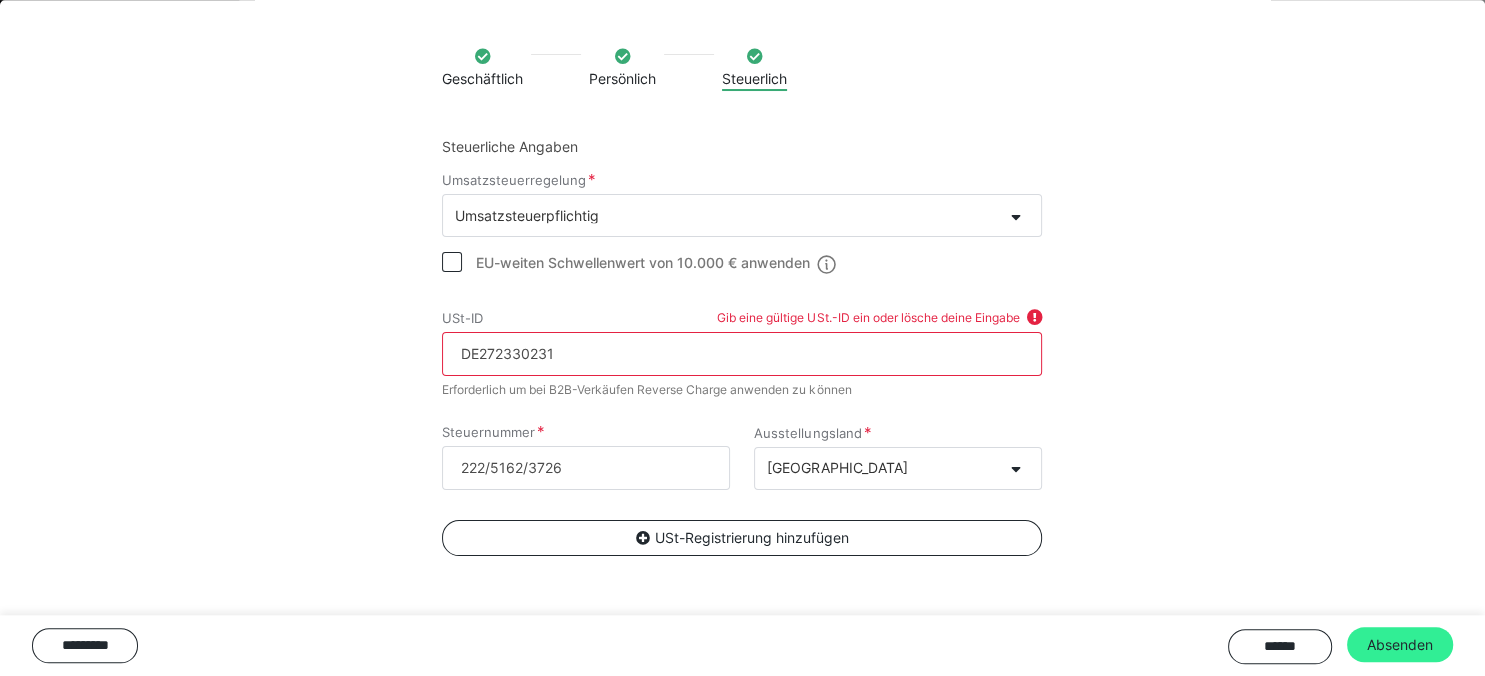 click on "Absenden" at bounding box center [1400, 645] 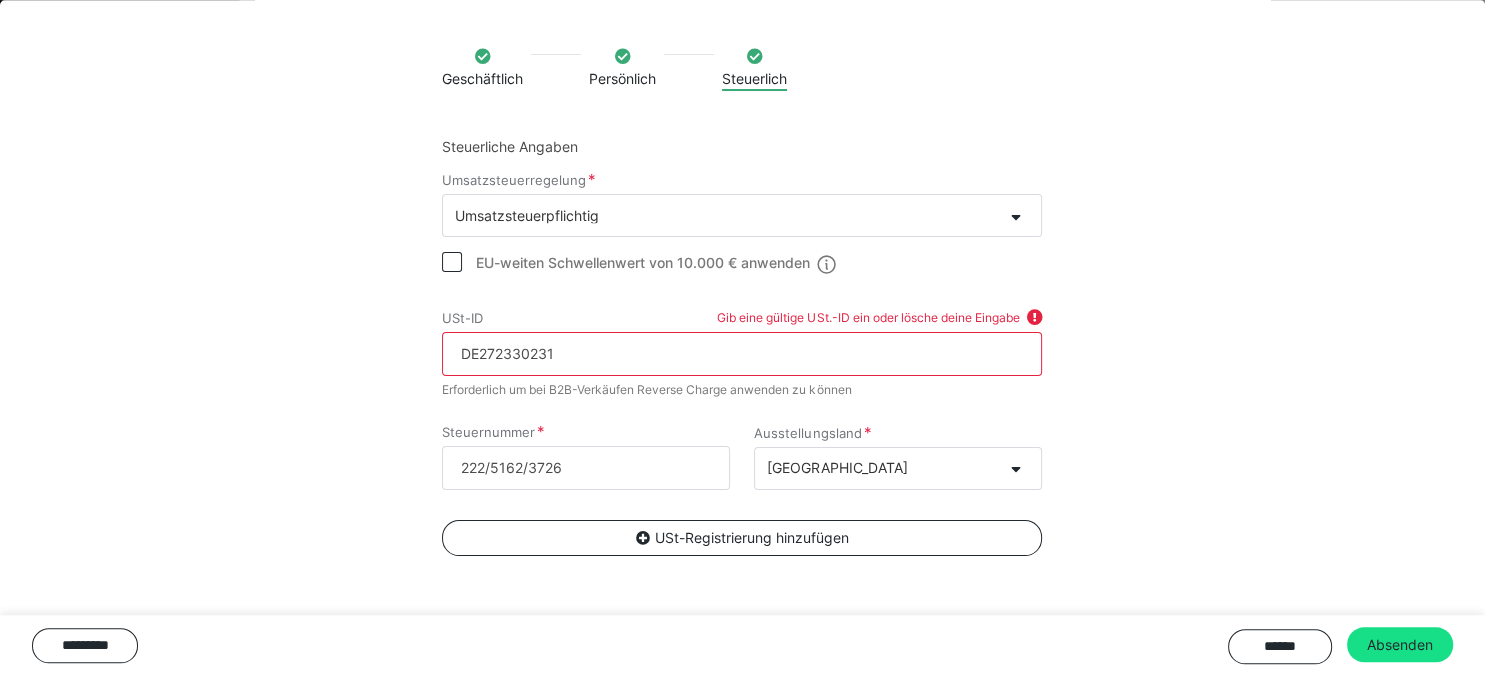 click on "DE272330231" at bounding box center (742, 354) 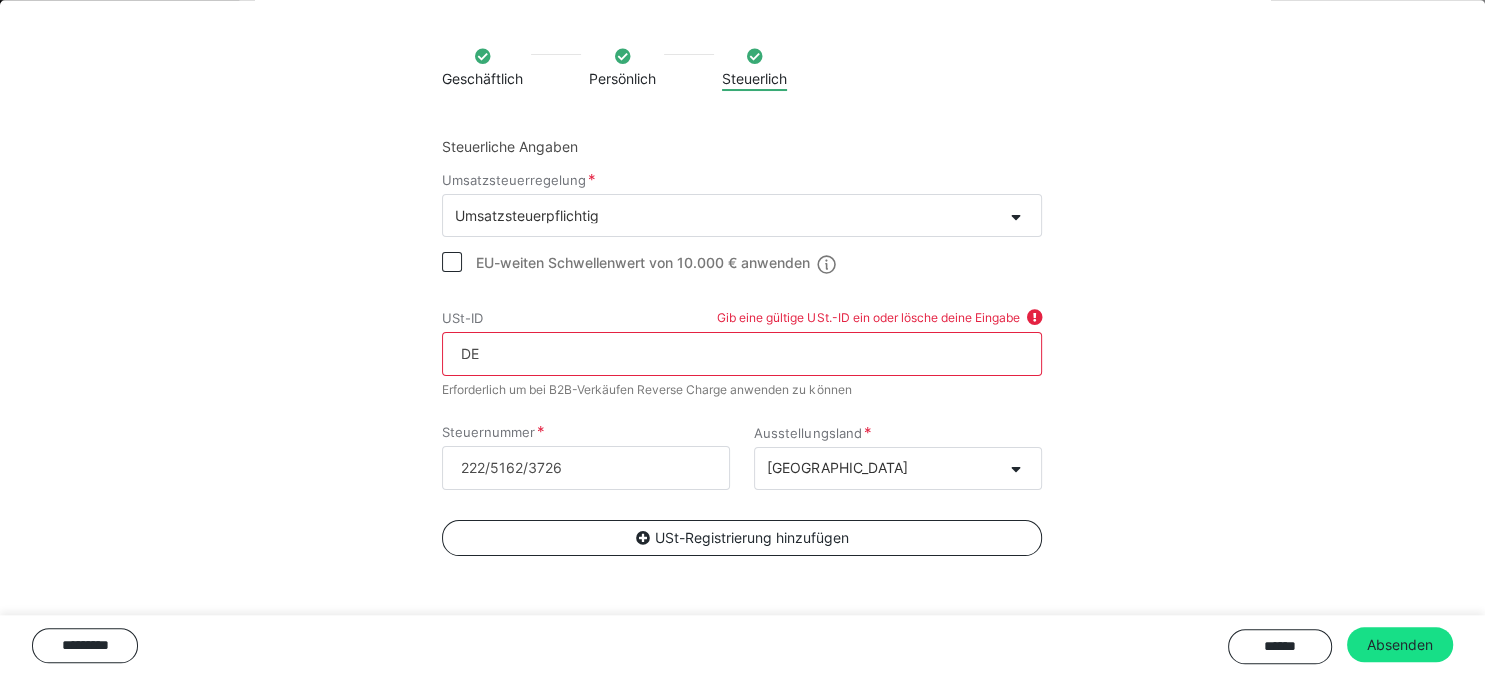 type on "D" 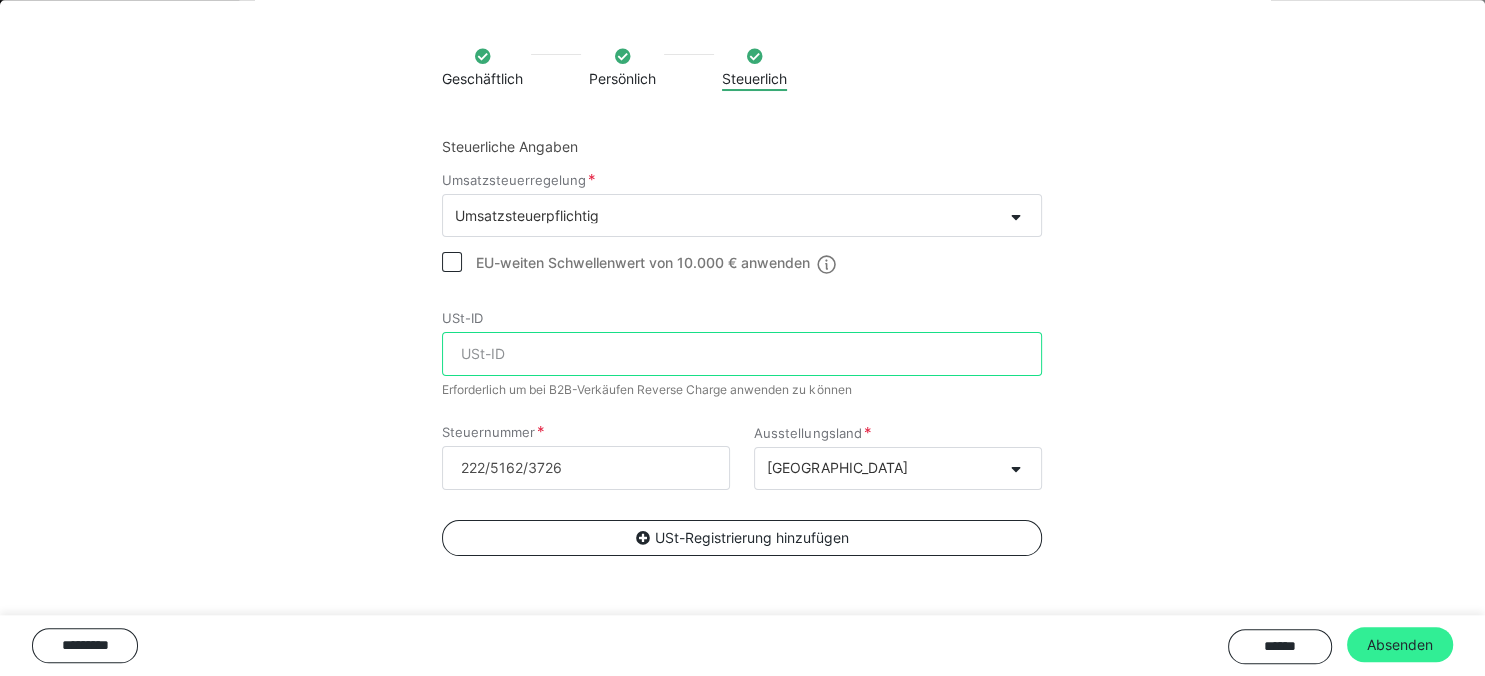type 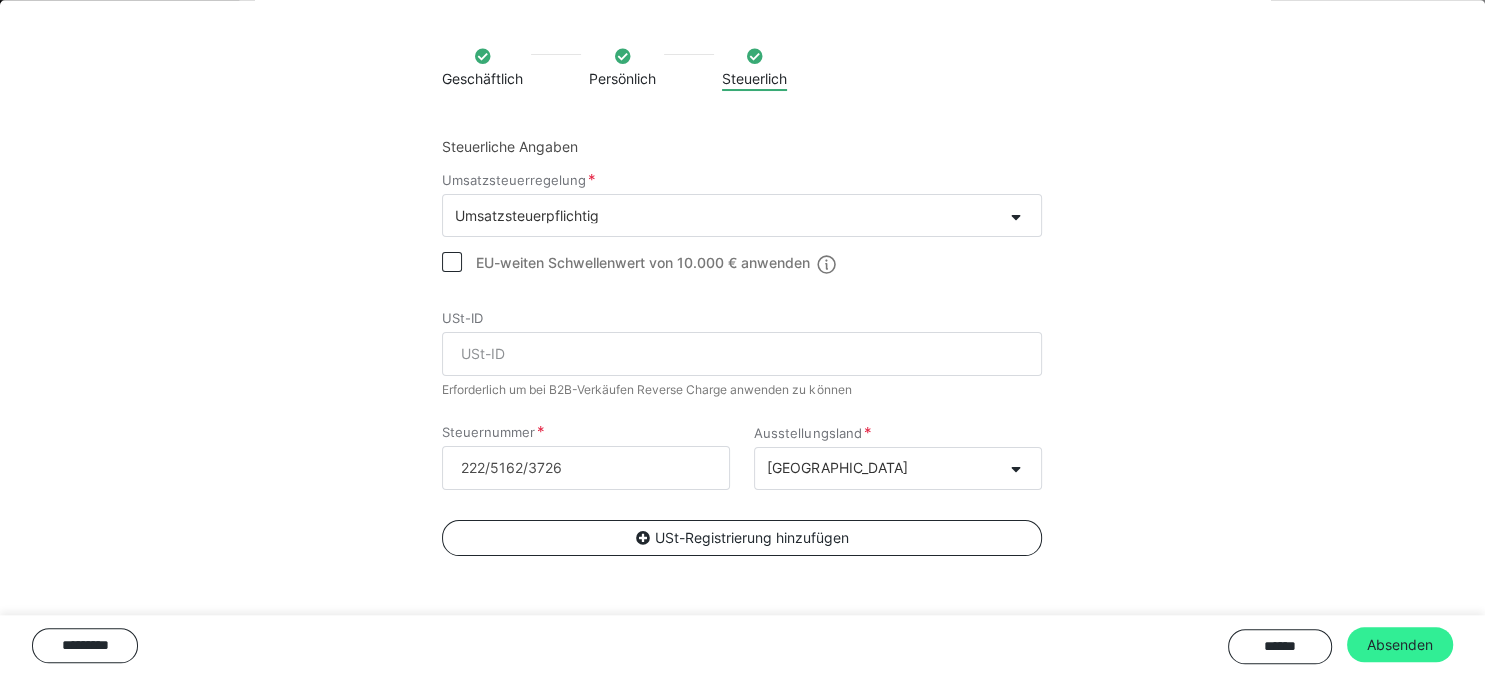 click on "Absenden" at bounding box center [1400, 645] 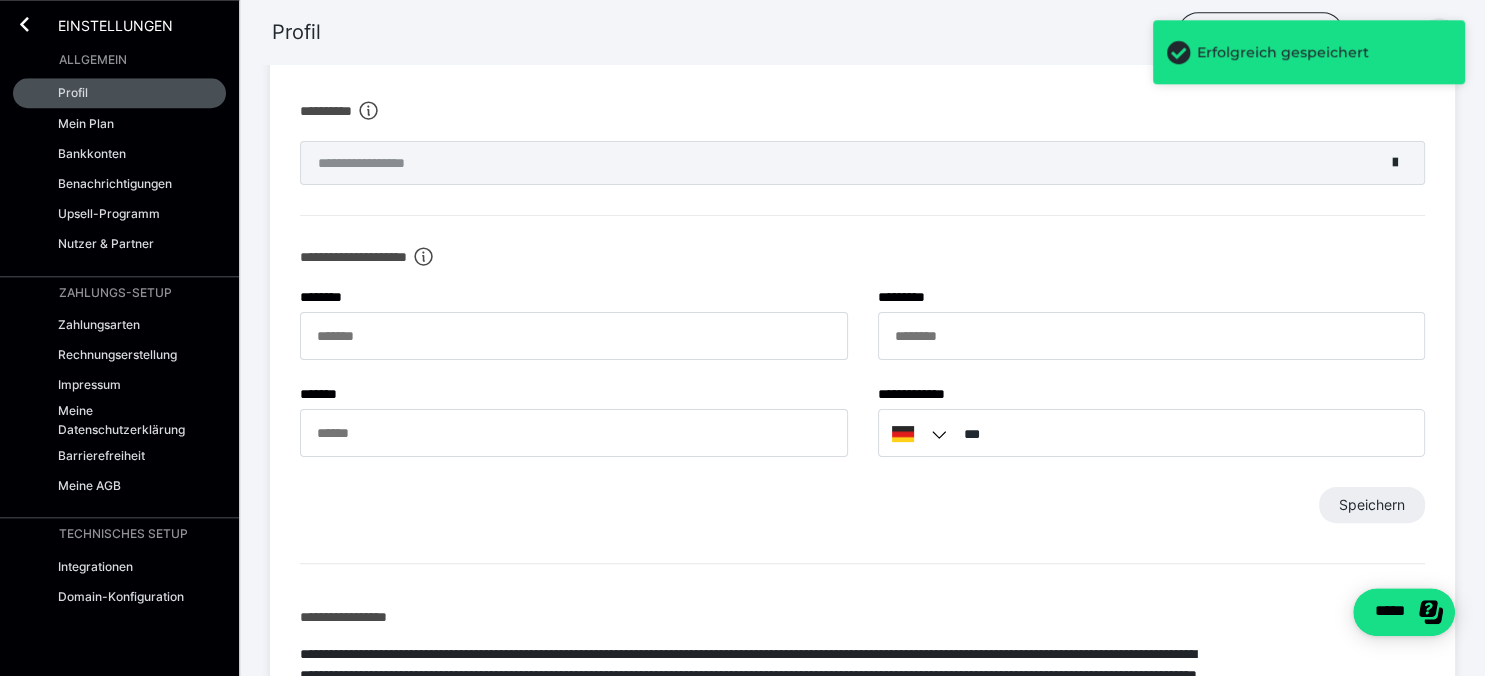 scroll, scrollTop: 699, scrollLeft: 0, axis: vertical 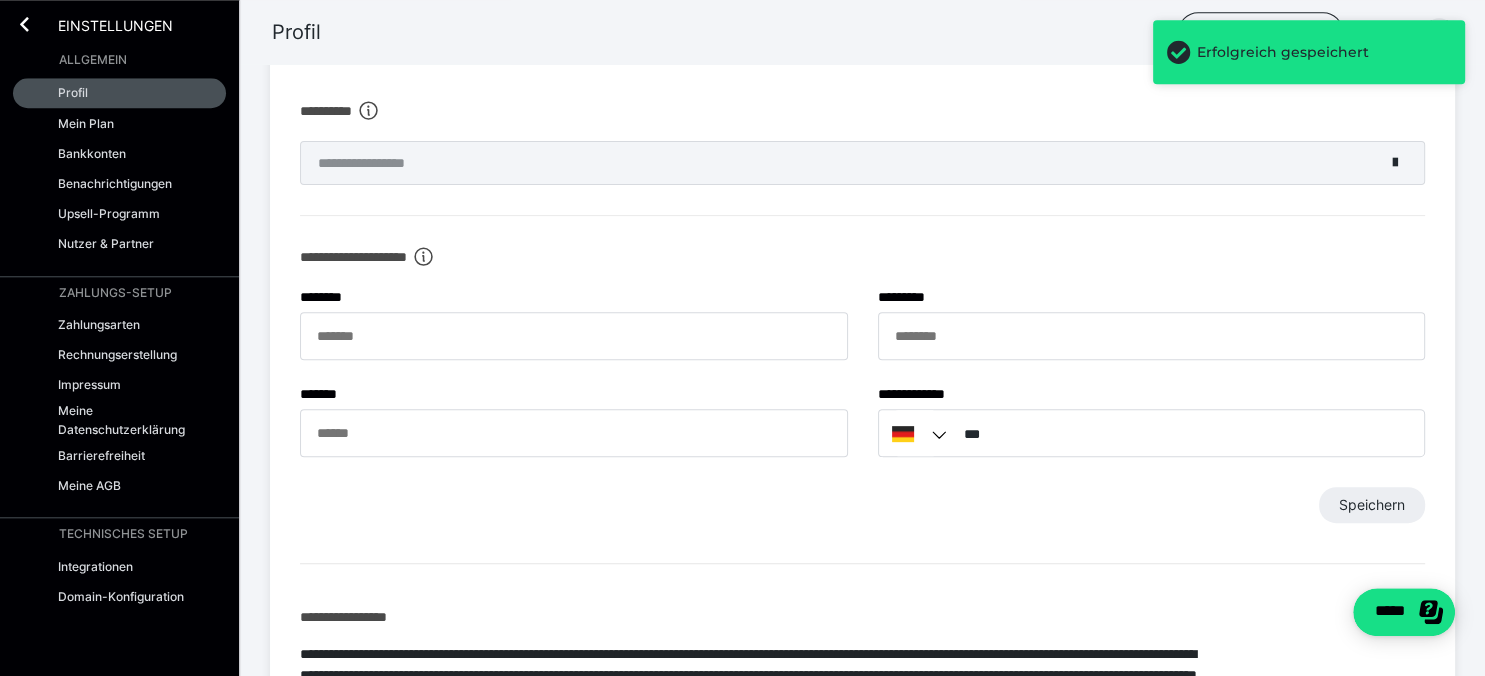 click on "**********" at bounding box center (862, 163) 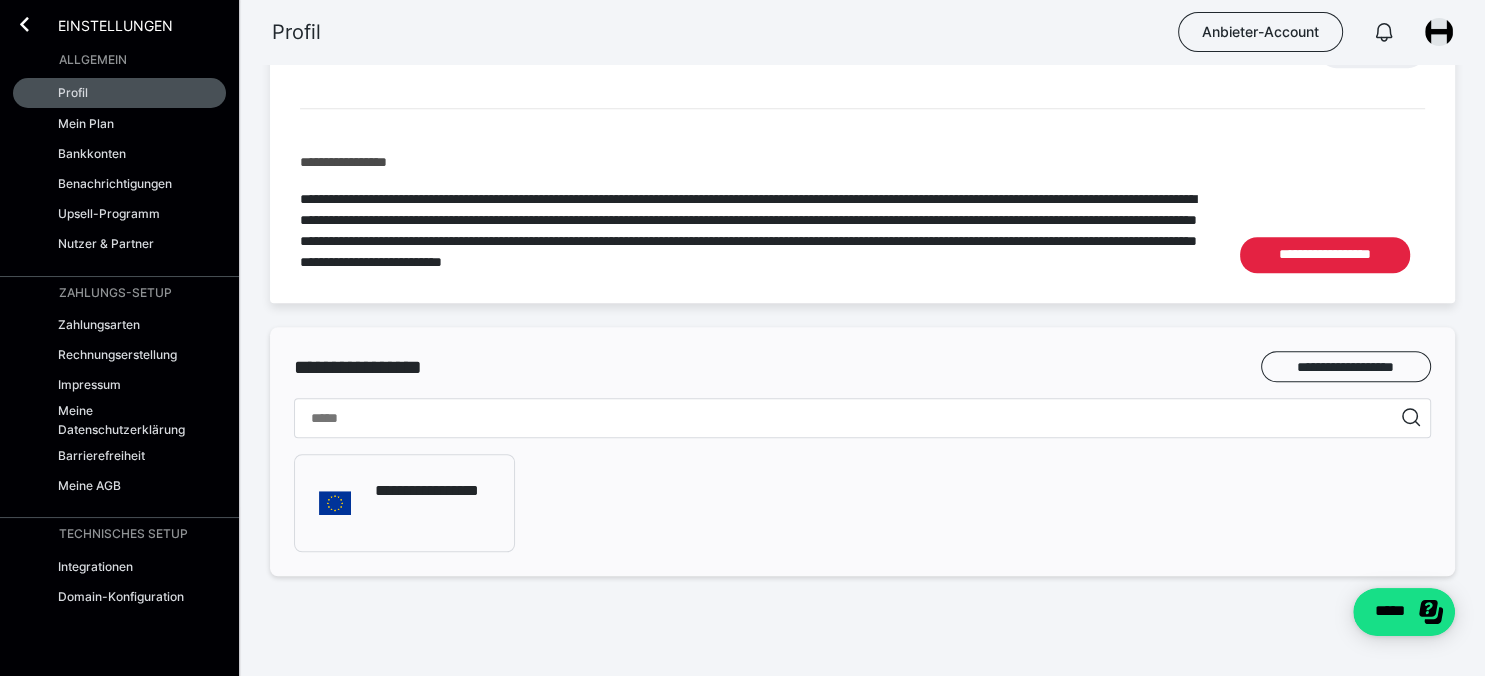 scroll, scrollTop: 699, scrollLeft: 0, axis: vertical 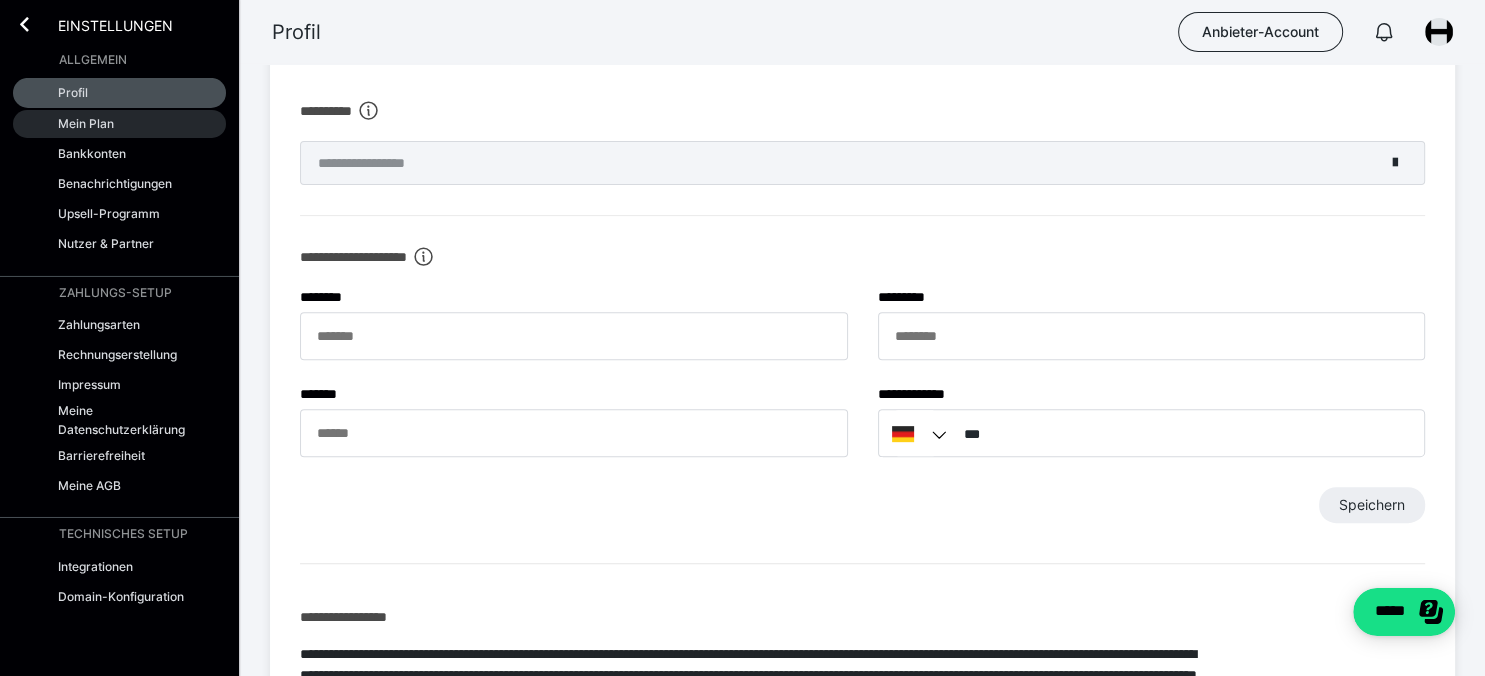 click on "Mein Plan" at bounding box center (86, 123) 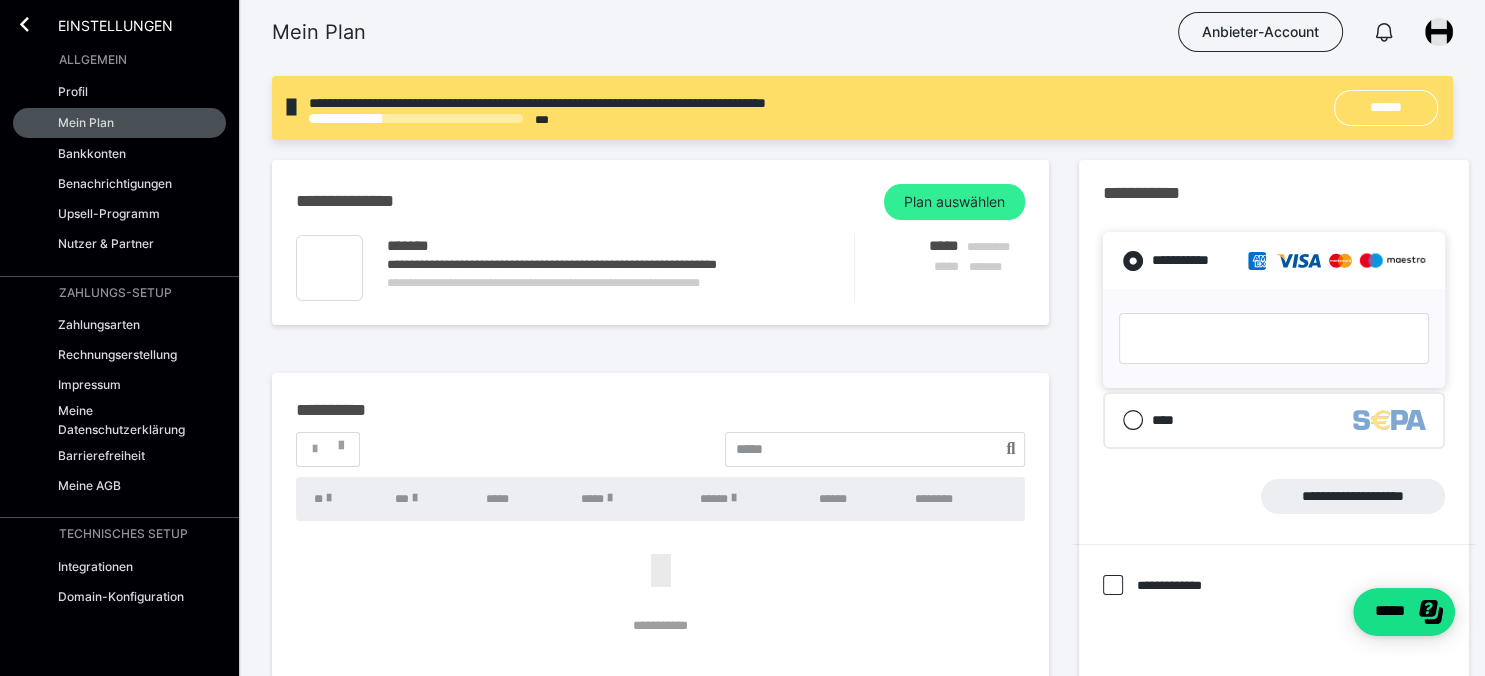click on "Plan auswählen" at bounding box center [954, 202] 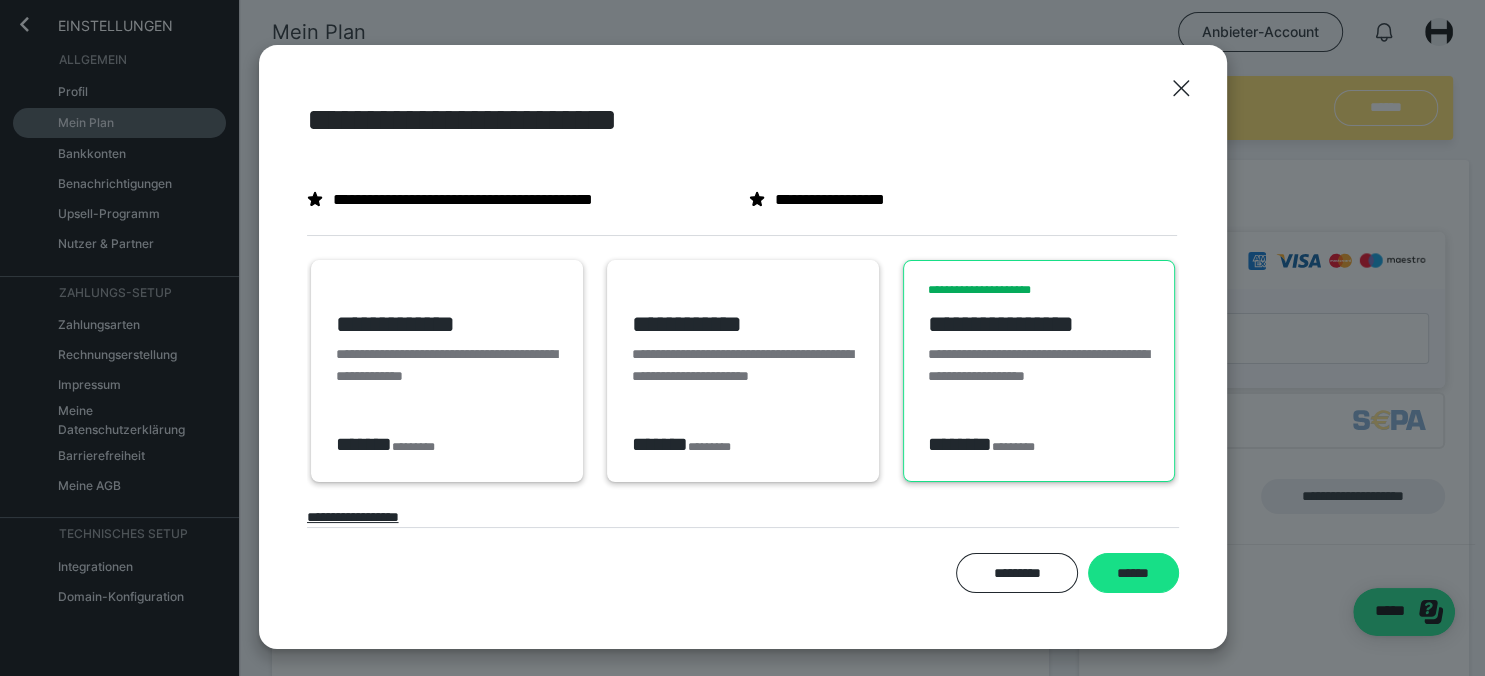 scroll, scrollTop: 0, scrollLeft: 0, axis: both 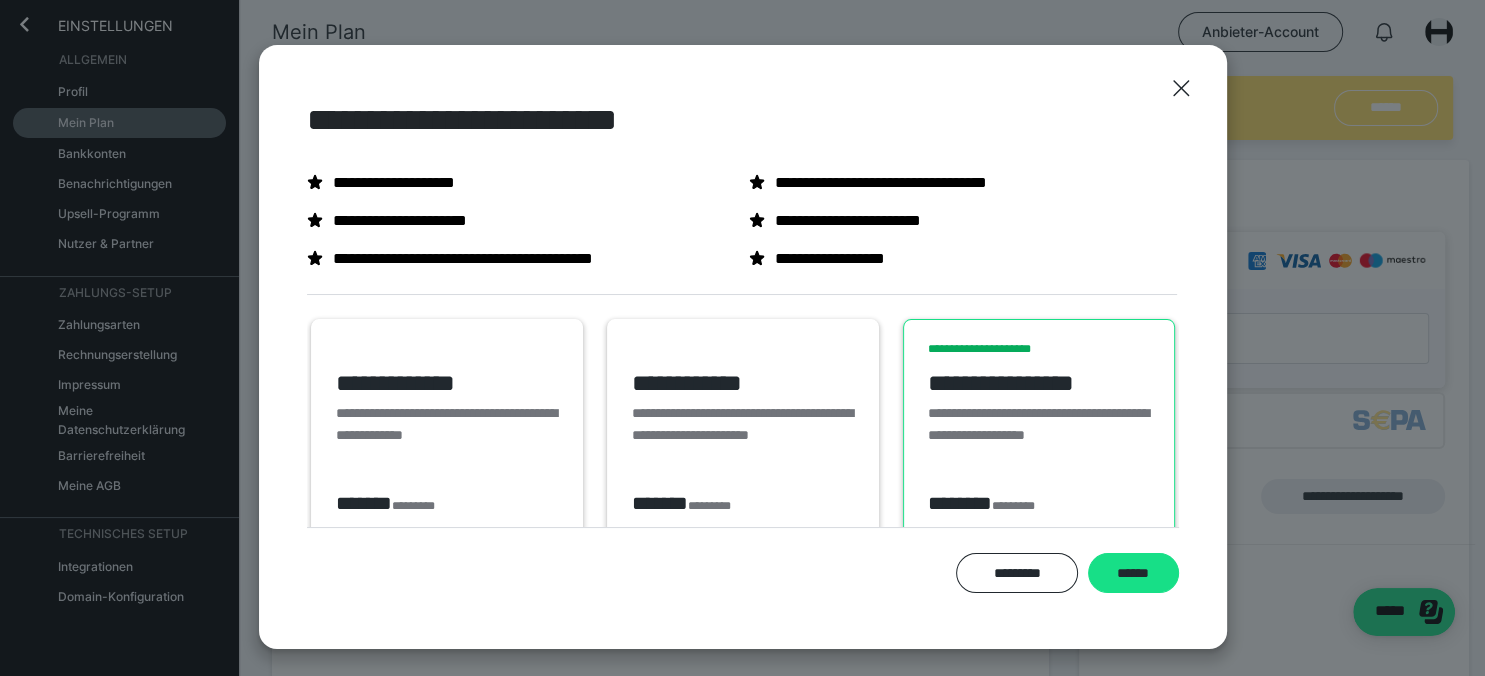 click on "**********" at bounding box center [447, 430] 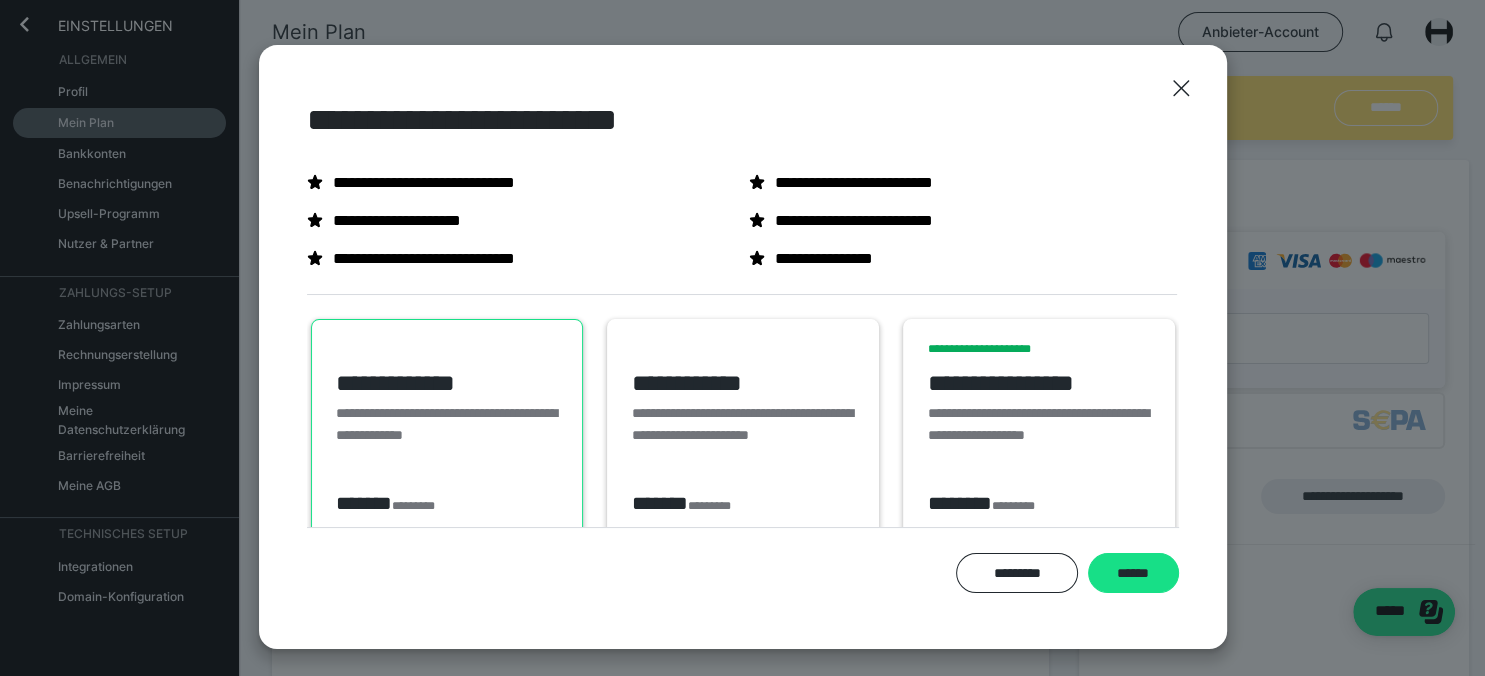 click on "**********" at bounding box center [743, 383] 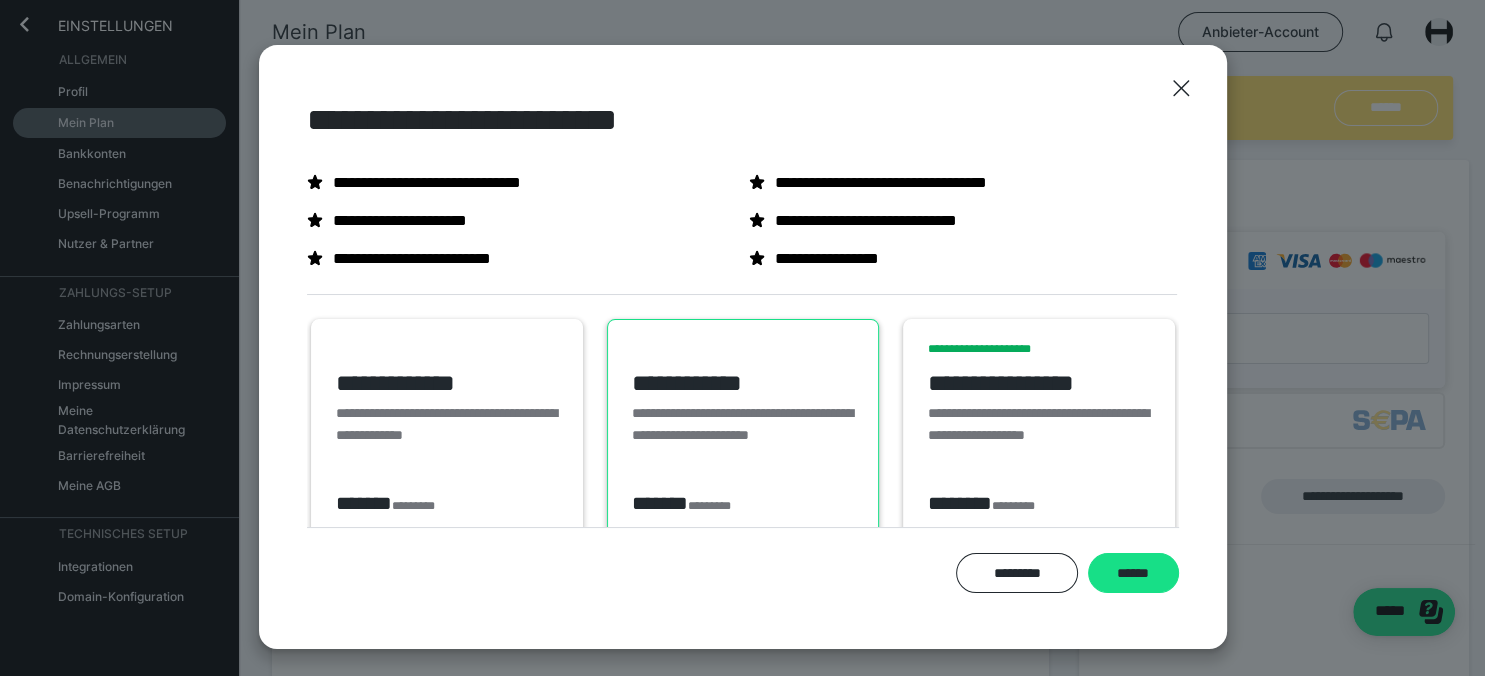 click on "**********" at bounding box center [447, 430] 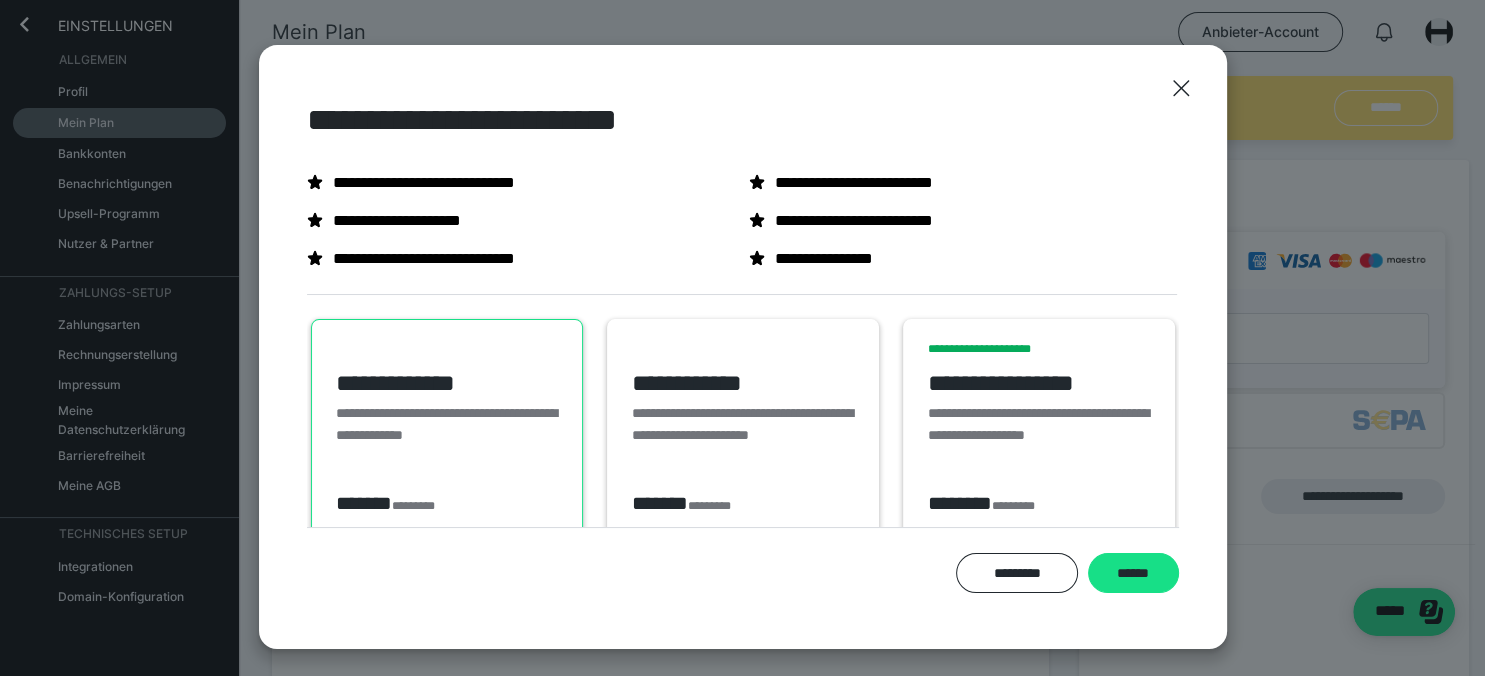 click on "**********" at bounding box center (743, 435) 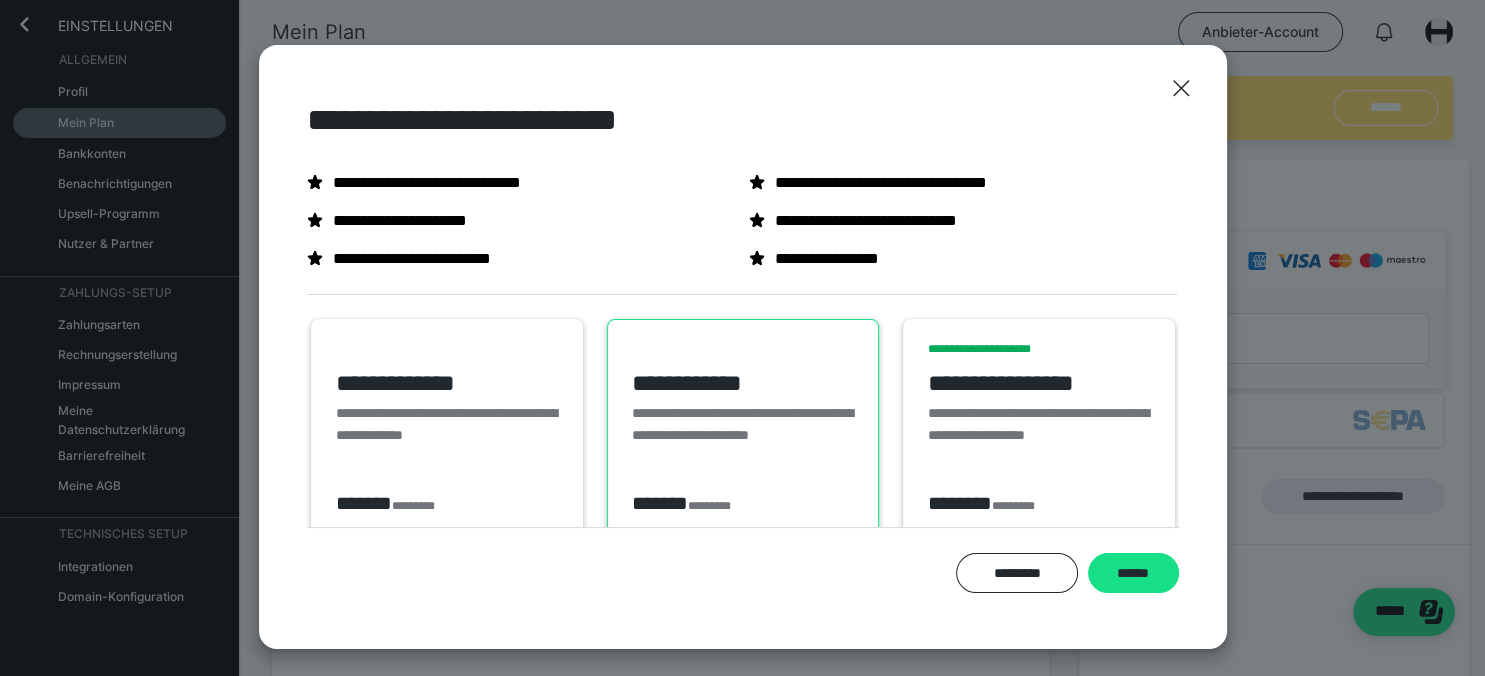 click on "**********" at bounding box center (1039, 435) 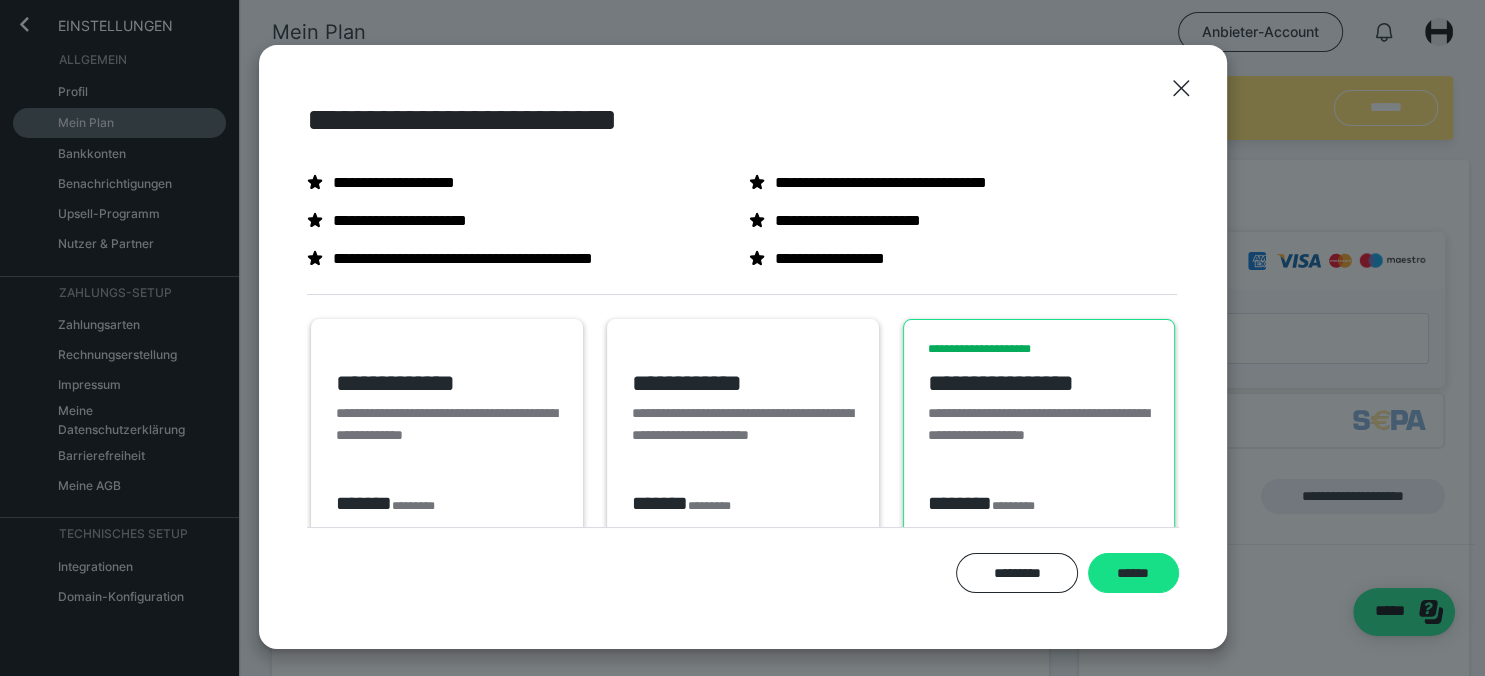 click on "**********" at bounding box center (743, 435) 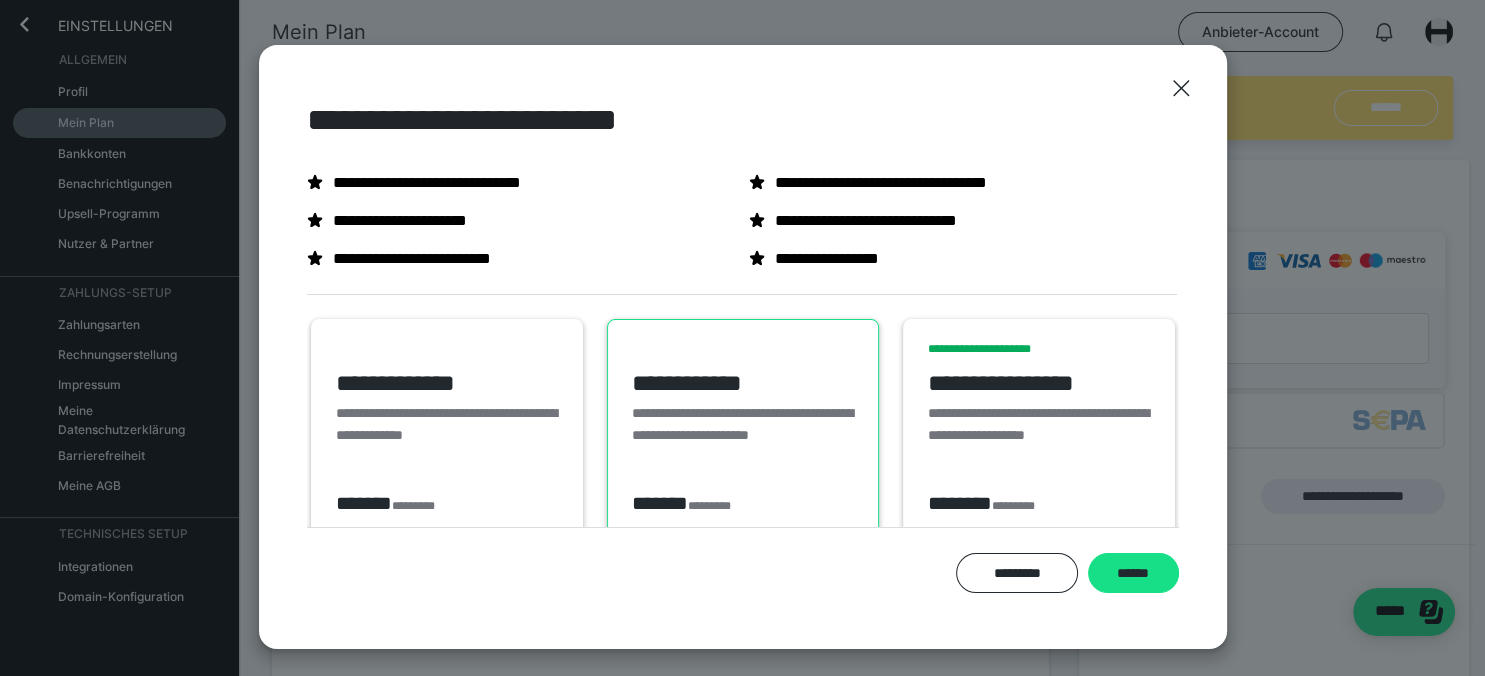 click on "**********" at bounding box center (447, 430) 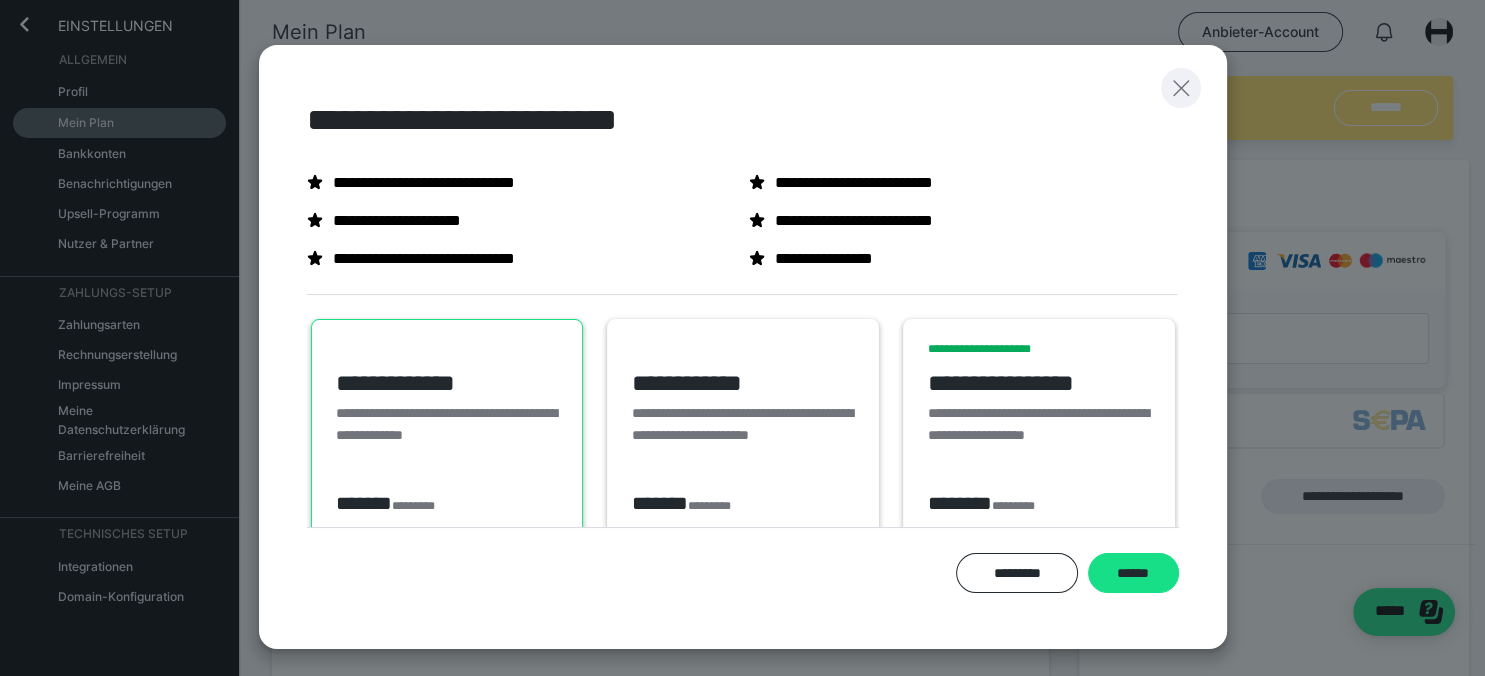 click 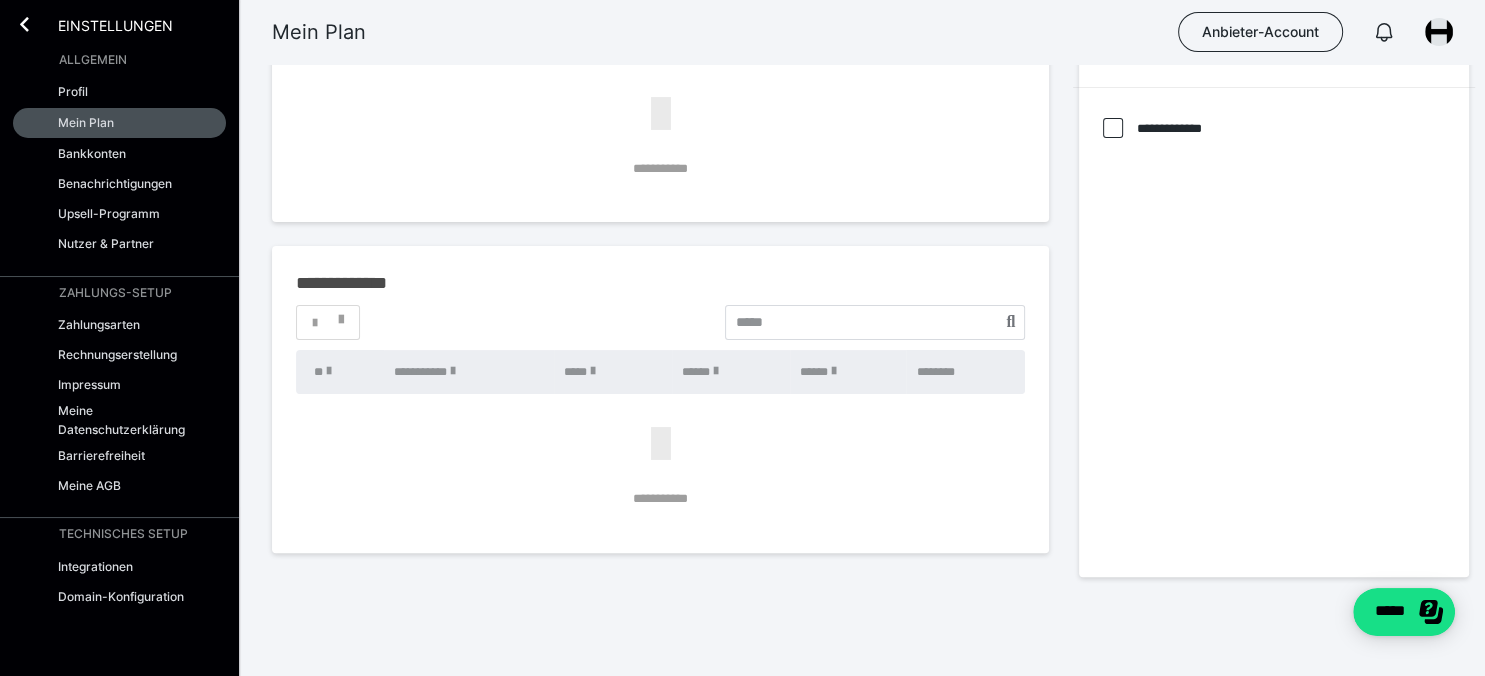 scroll, scrollTop: 0, scrollLeft: 0, axis: both 